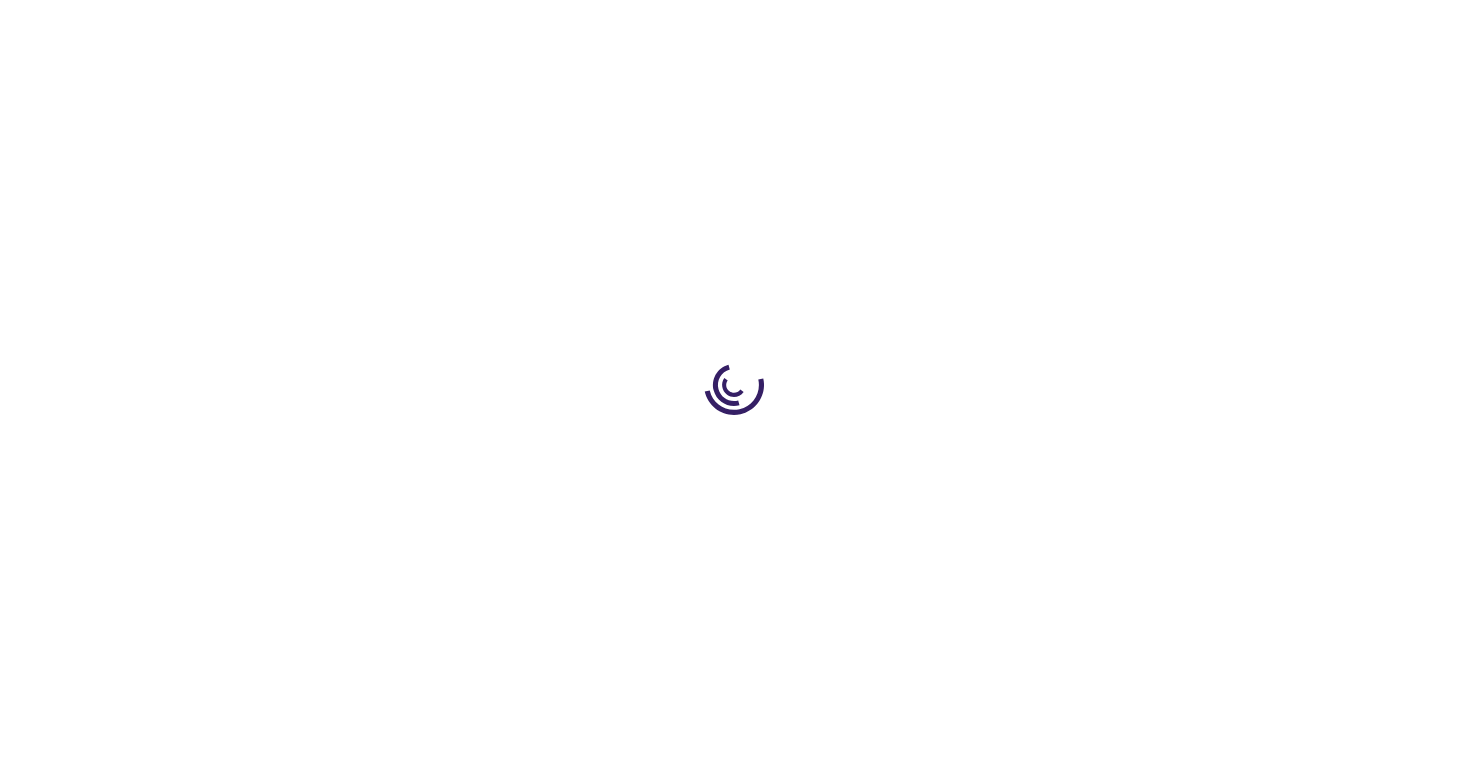 scroll, scrollTop: 0, scrollLeft: 0, axis: both 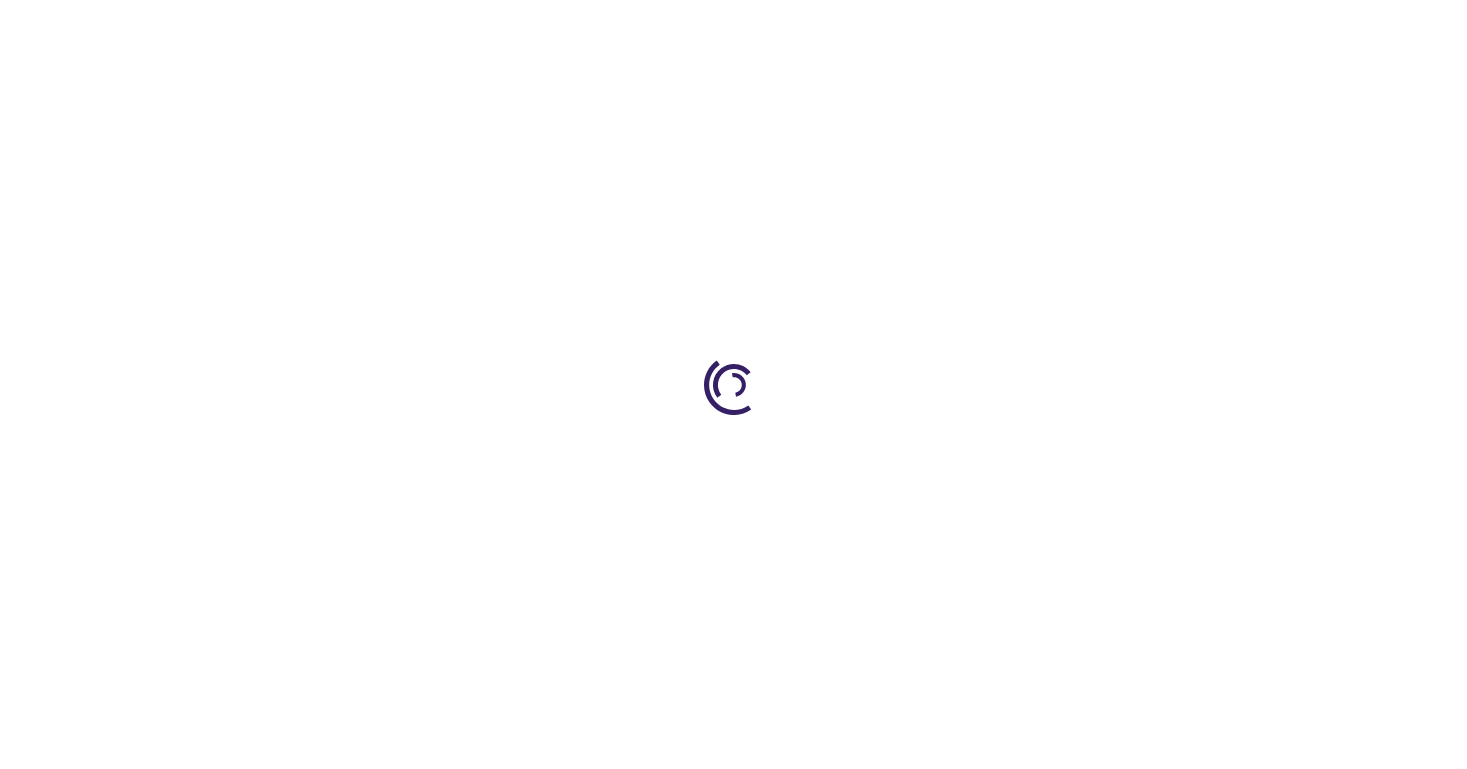 type on "0" 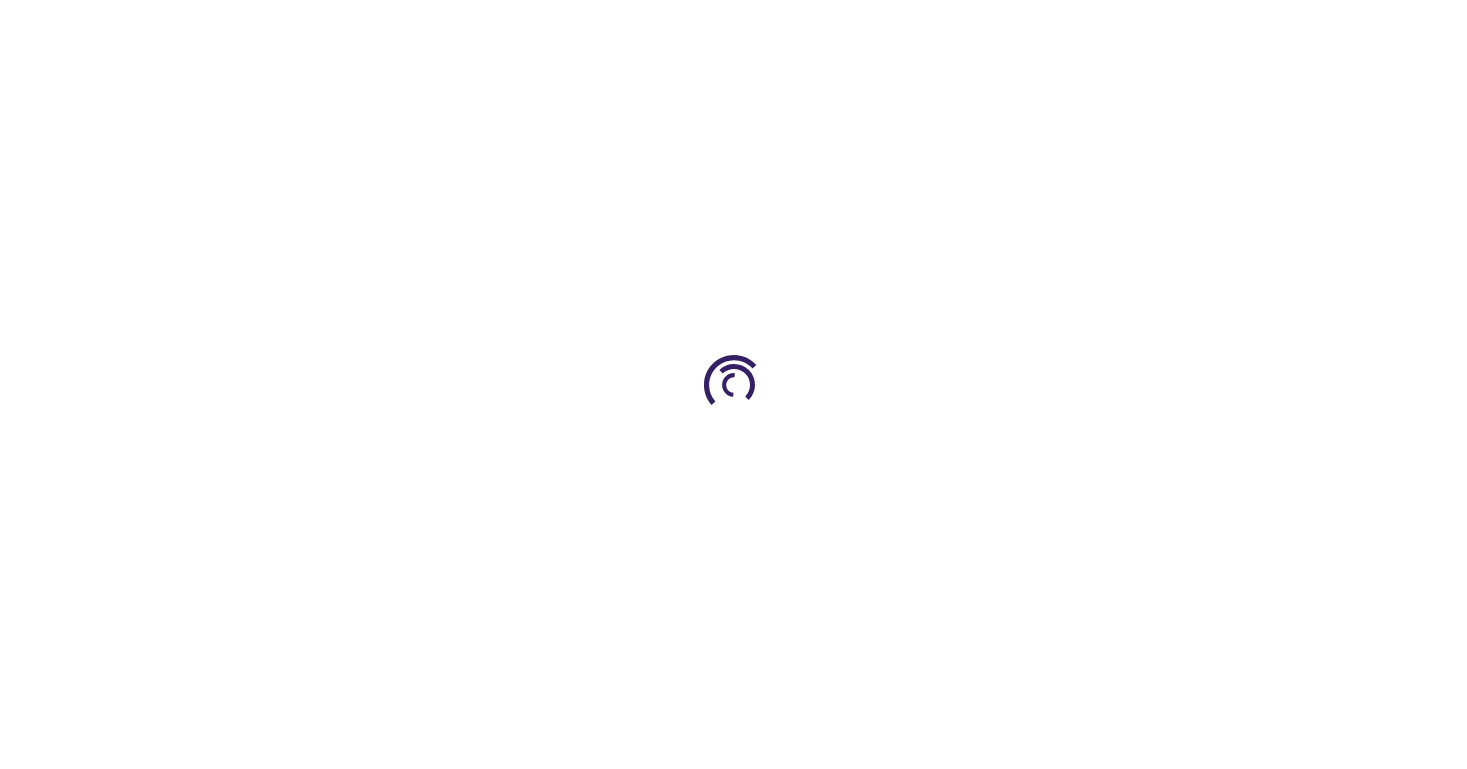 scroll, scrollTop: 0, scrollLeft: 0, axis: both 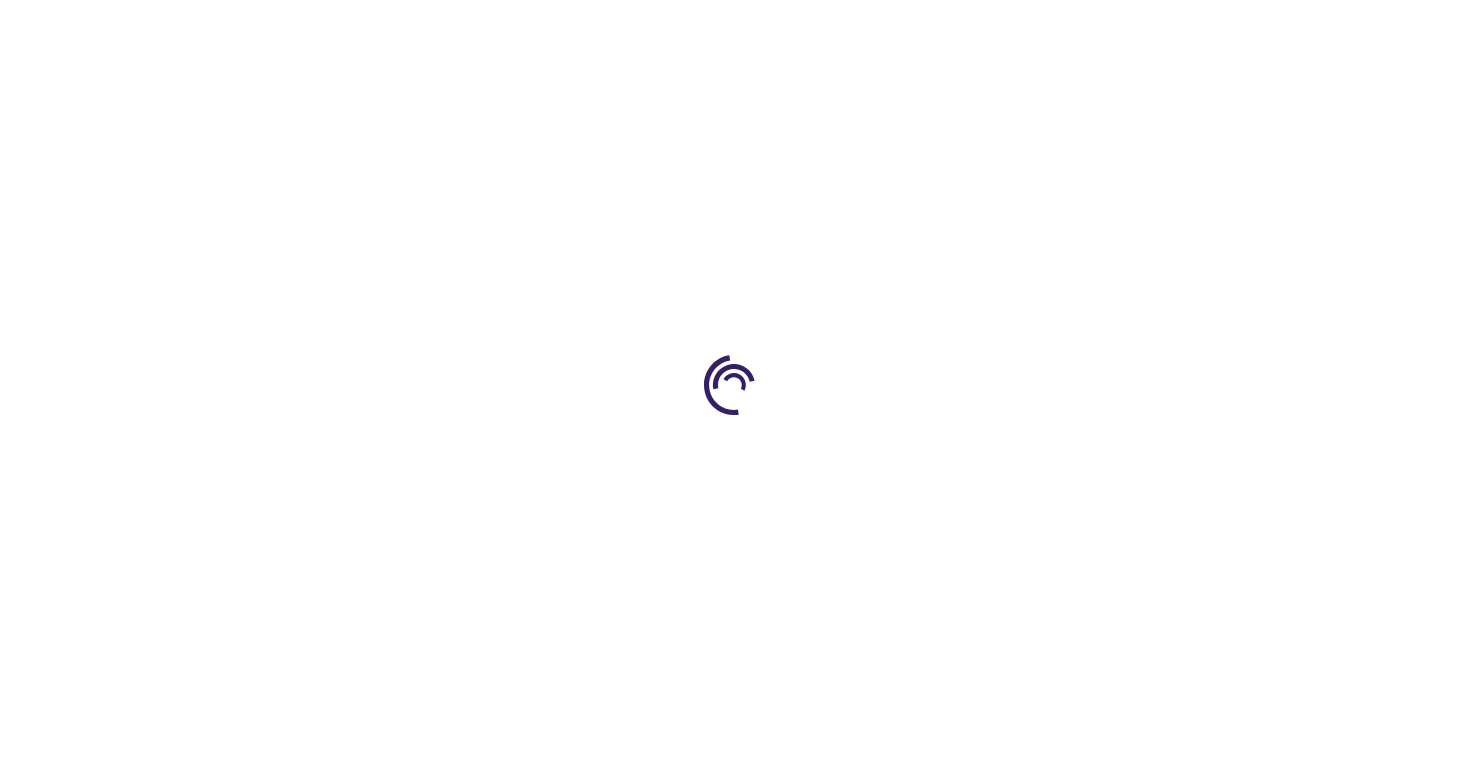 type on "0" 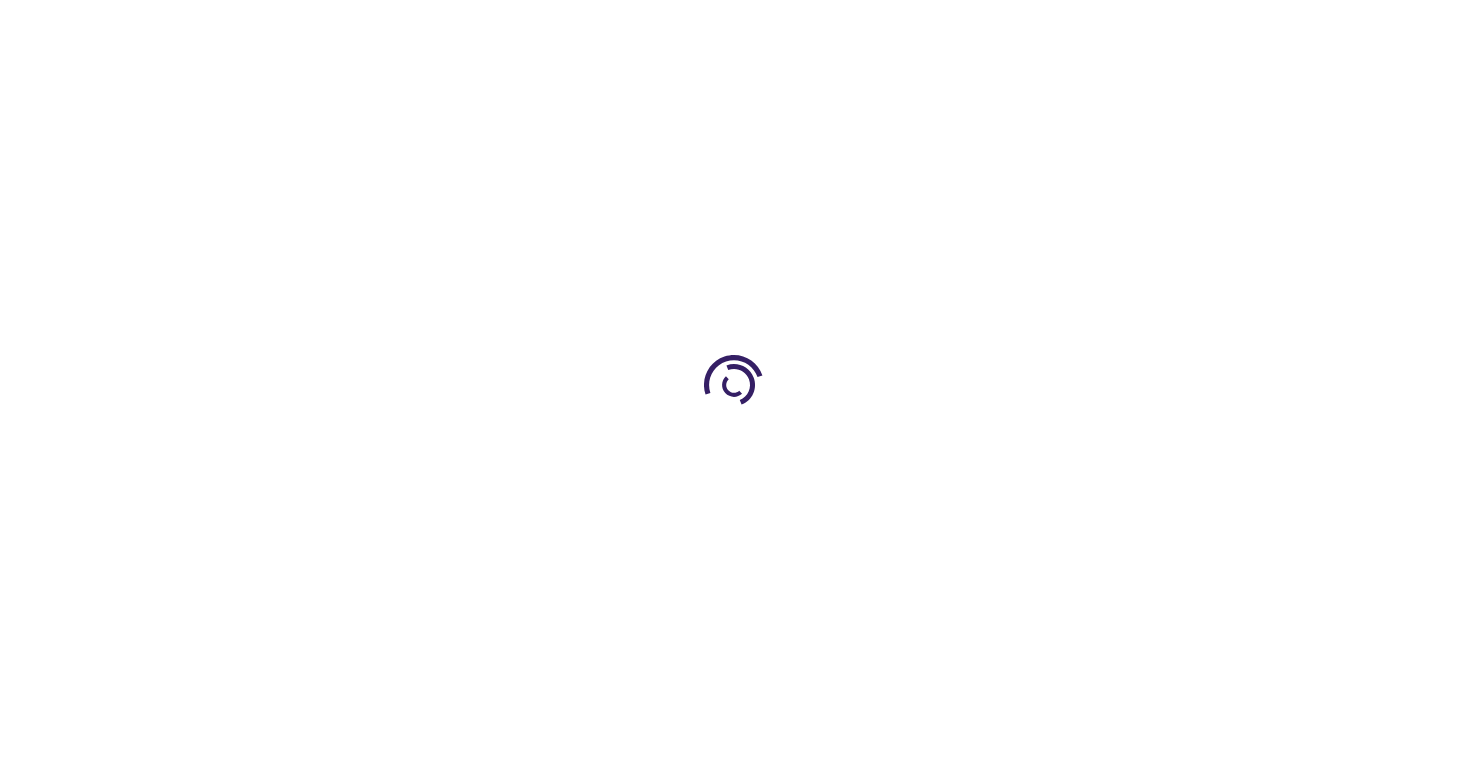 scroll, scrollTop: 0, scrollLeft: 0, axis: both 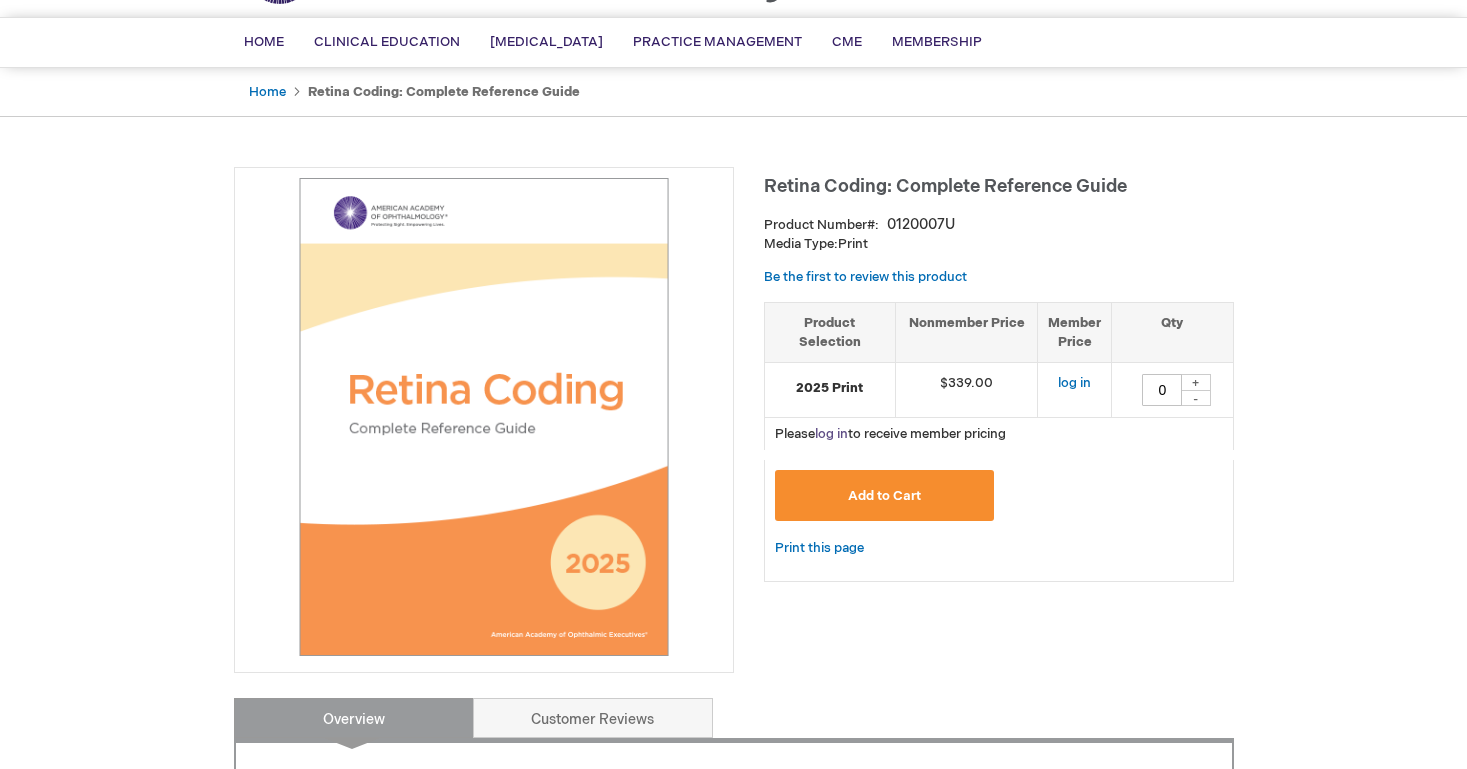 click on "log in" at bounding box center [831, 434] 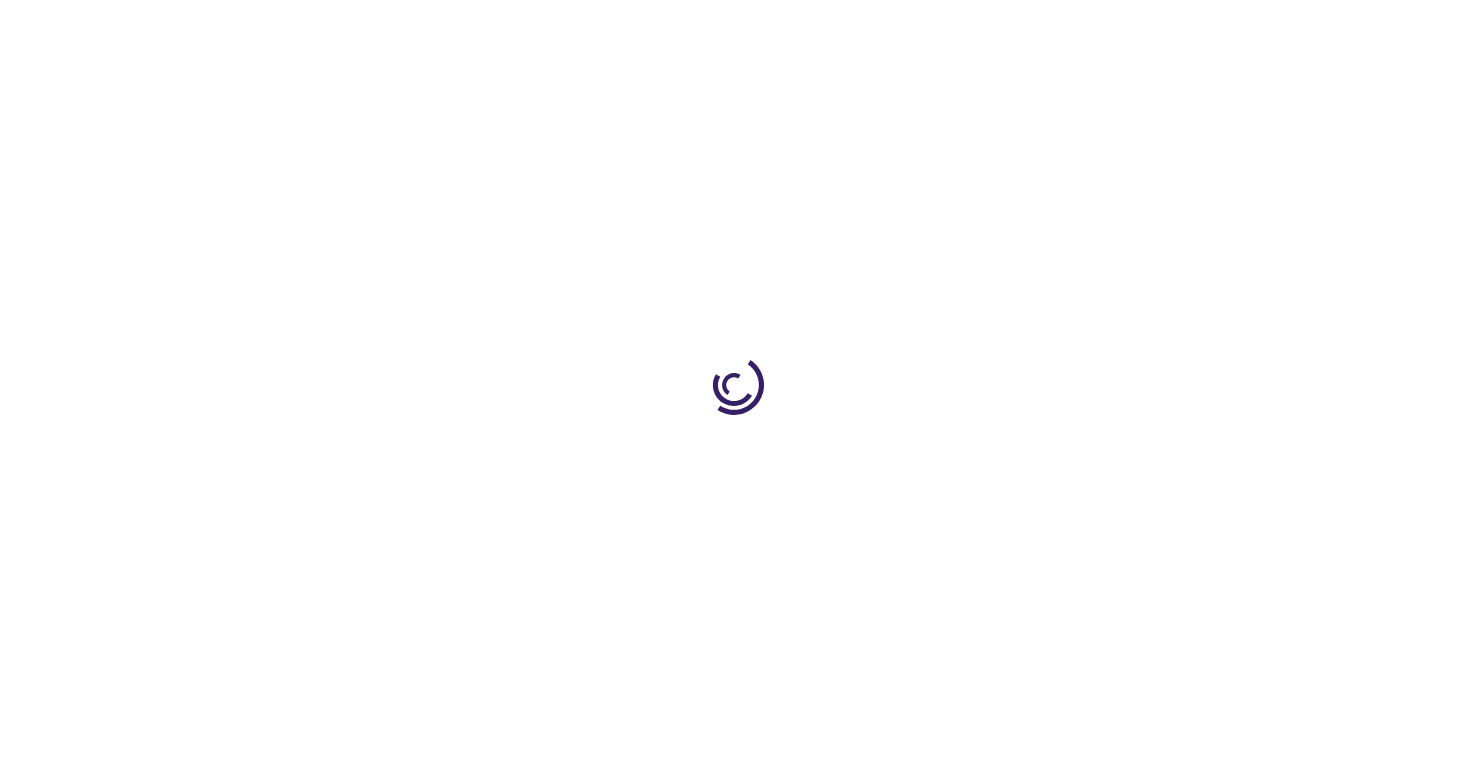 scroll, scrollTop: 0, scrollLeft: 0, axis: both 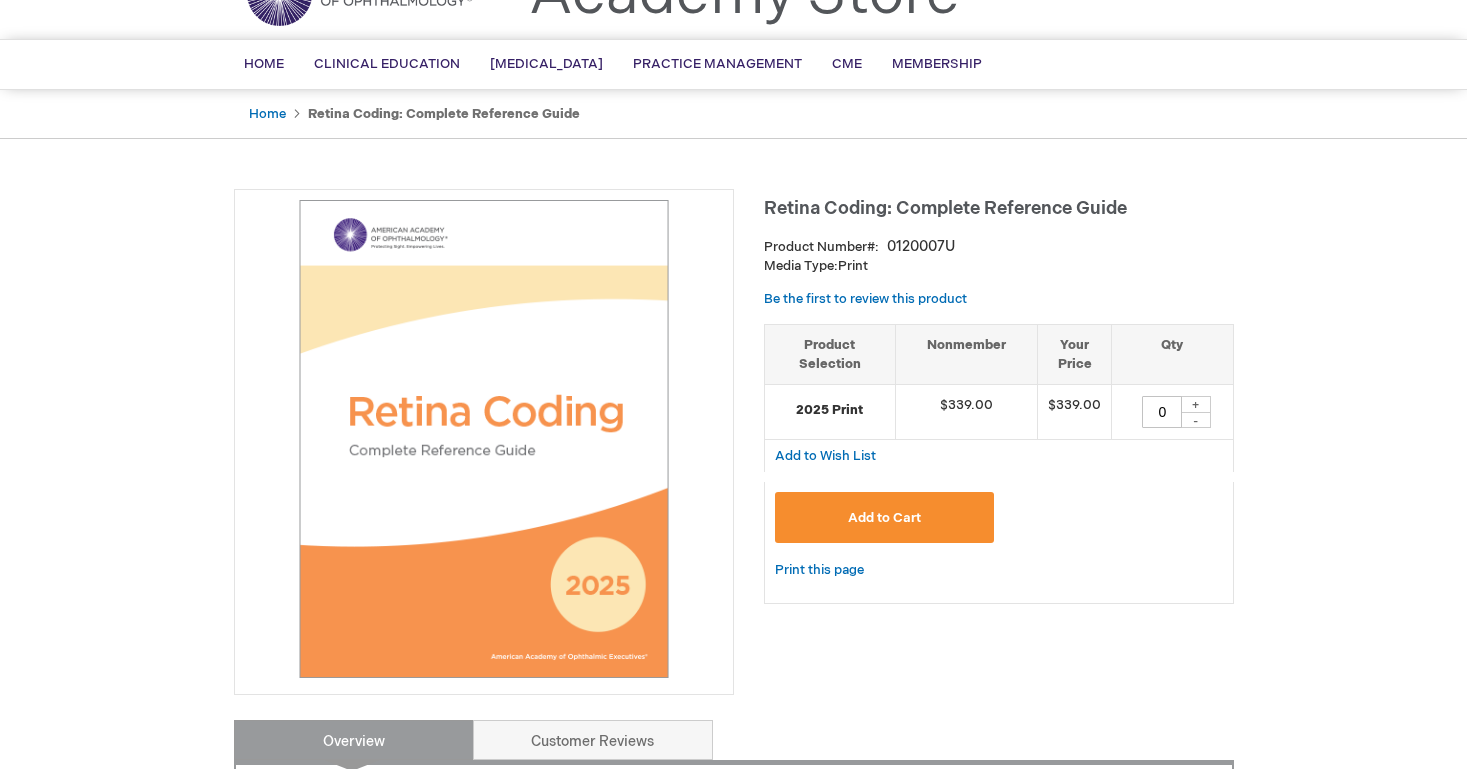 click on "+" at bounding box center (1196, 404) 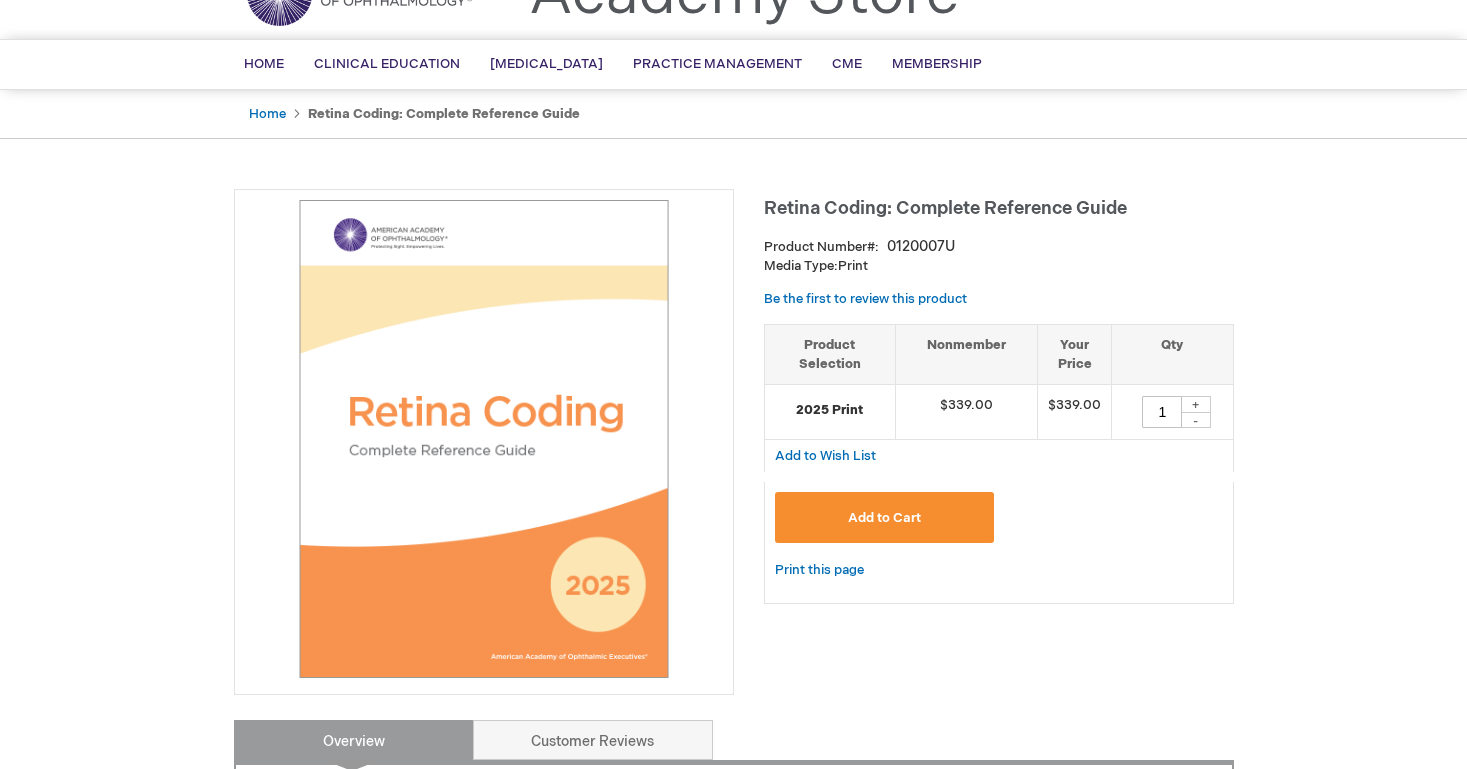 click on "Add to Cart" at bounding box center (885, 517) 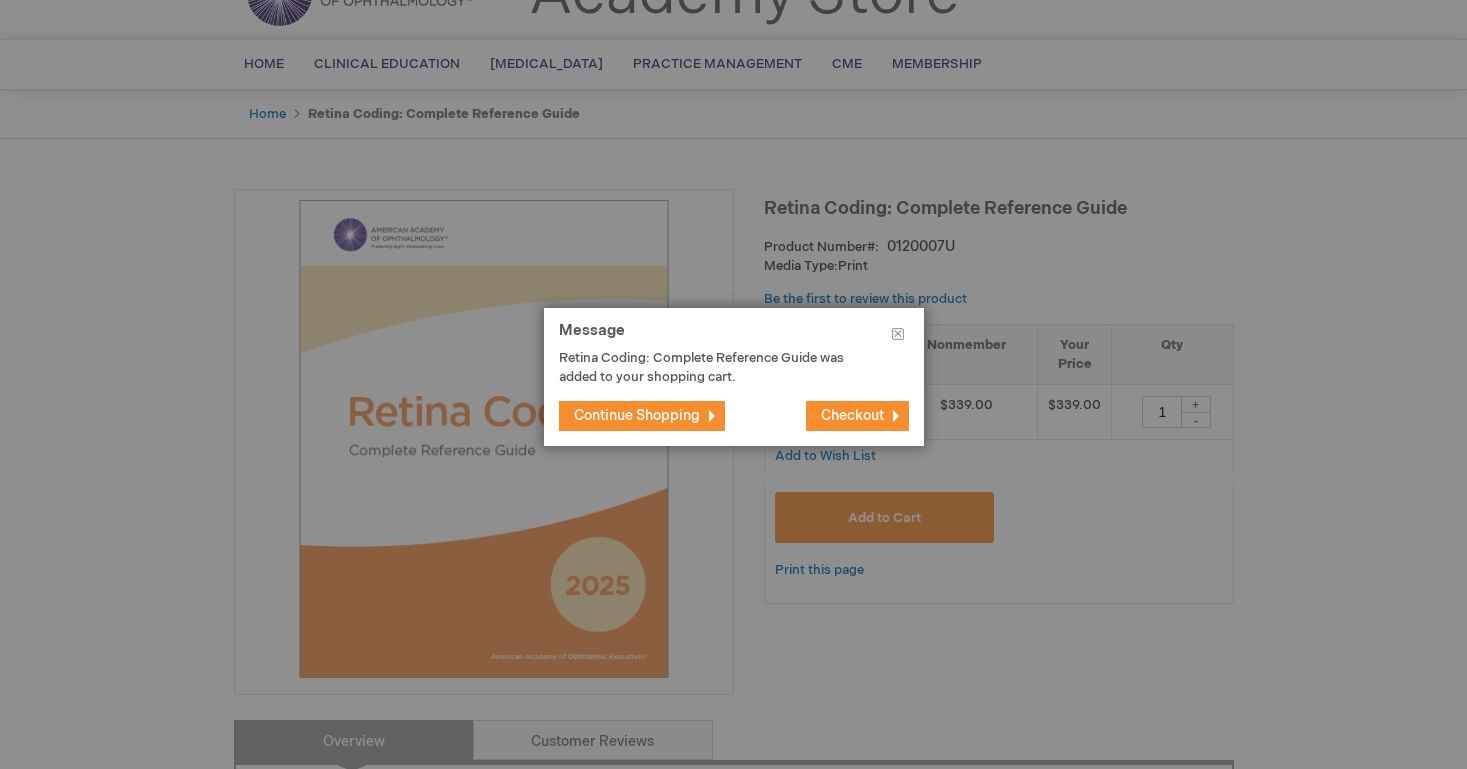 click on "Checkout" at bounding box center [852, 415] 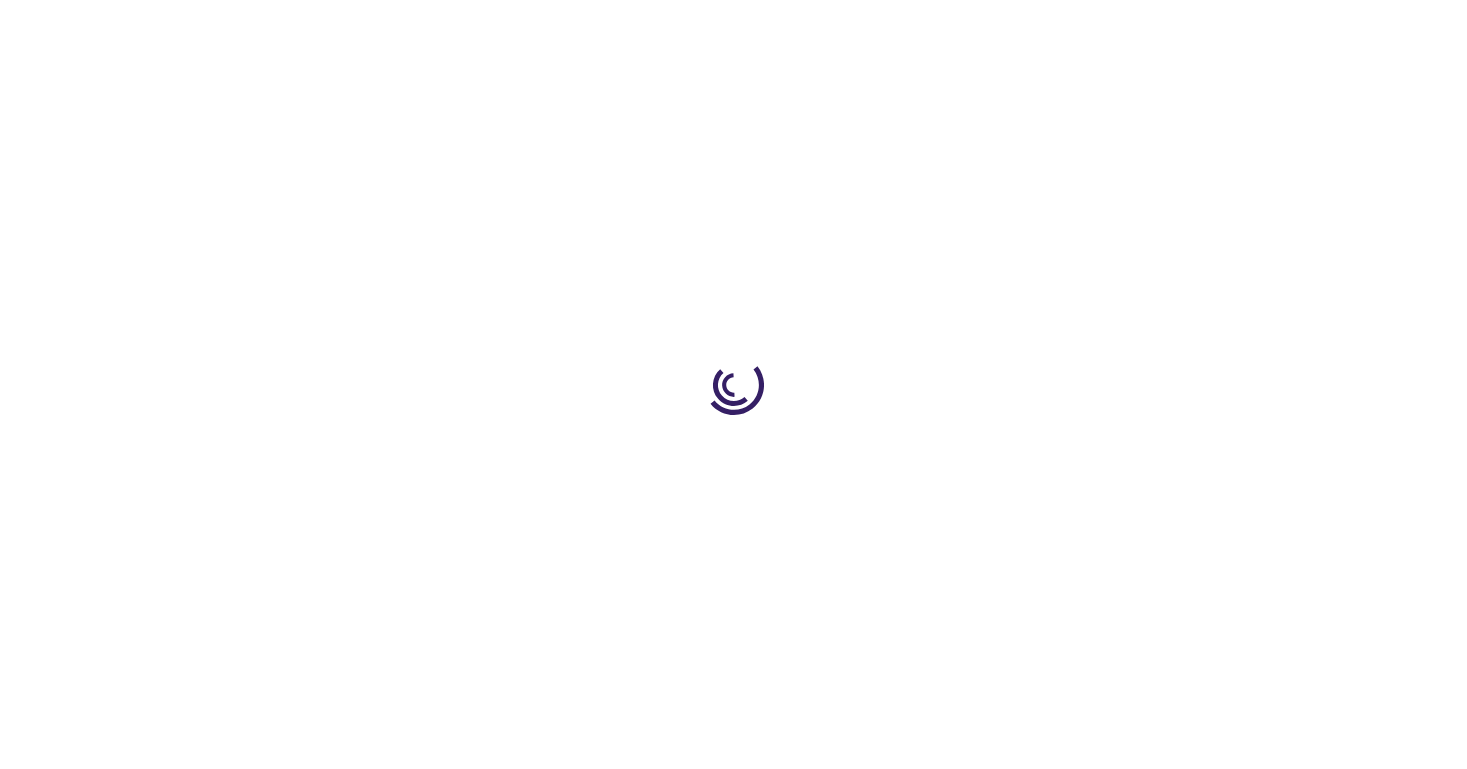 scroll, scrollTop: 0, scrollLeft: 0, axis: both 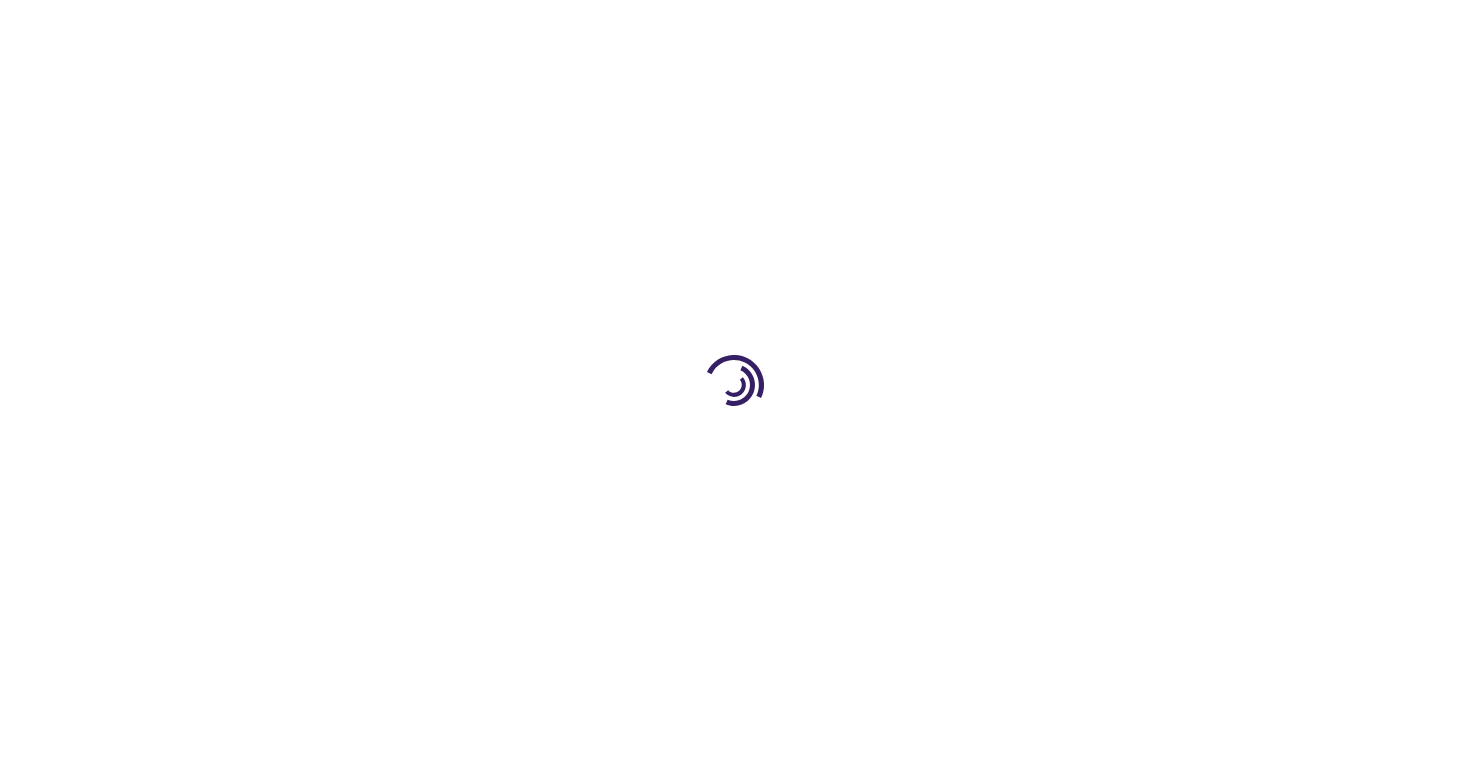 select on "US" 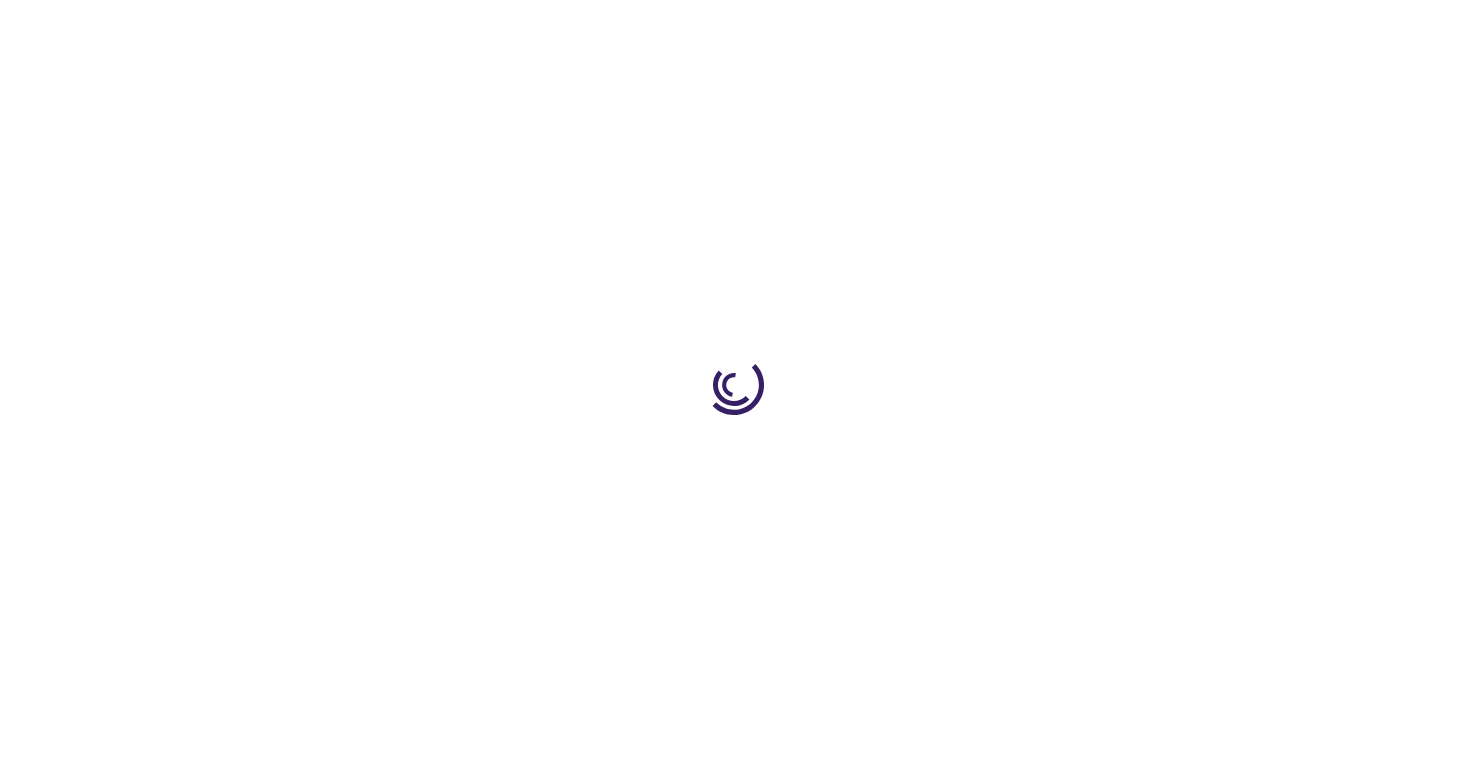 select on "25" 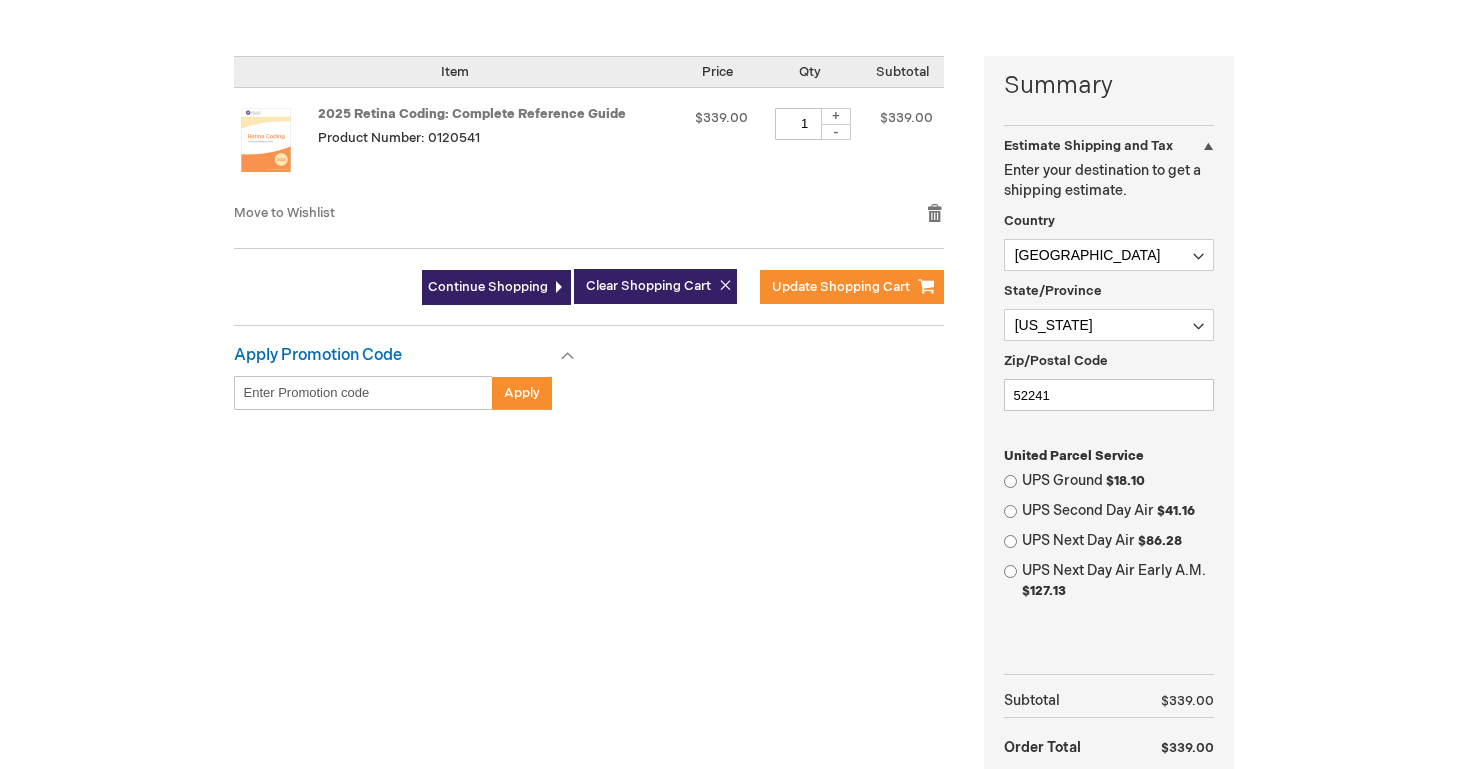 scroll, scrollTop: 456, scrollLeft: 0, axis: vertical 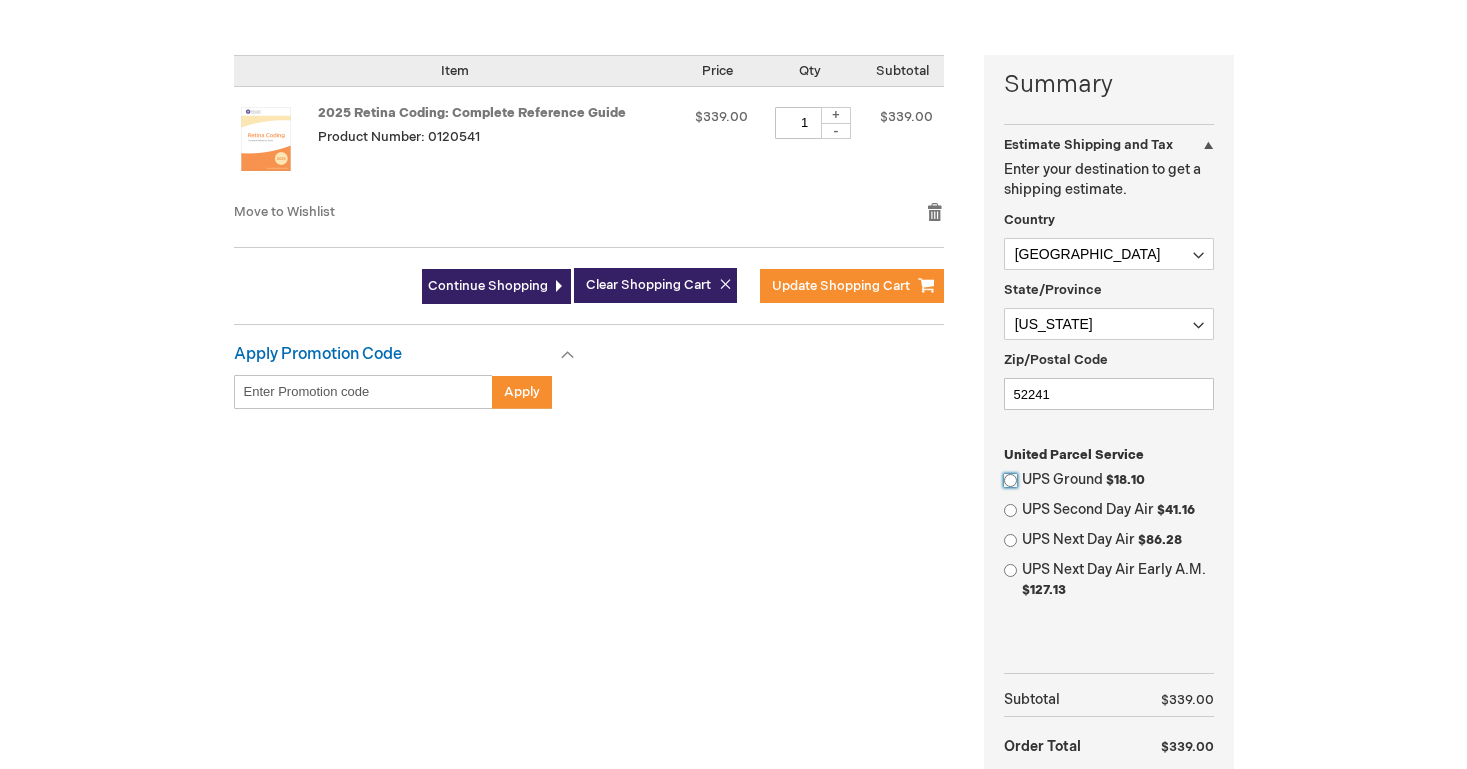 click on "UPS Ground
$18.10" at bounding box center (1010, 480) 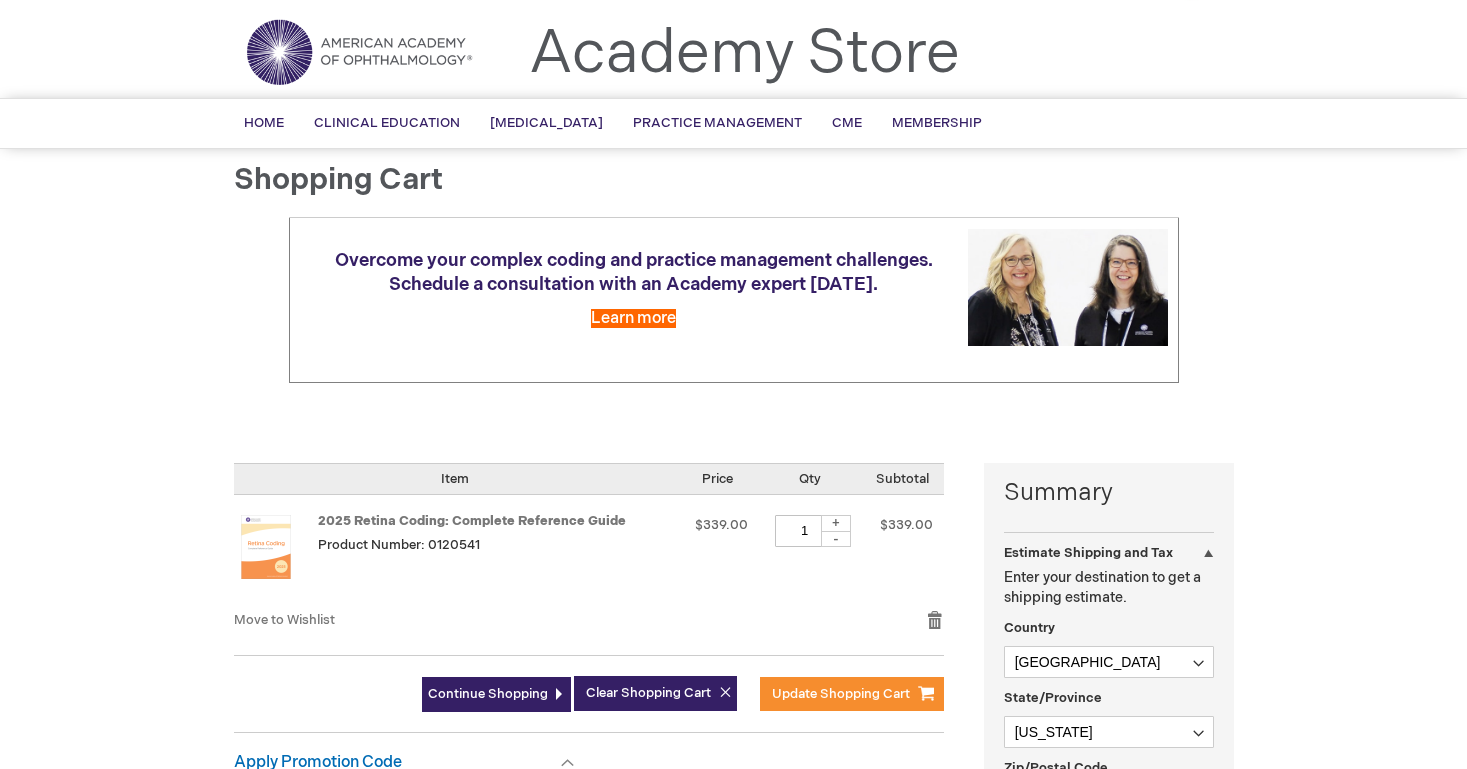 scroll, scrollTop: 46, scrollLeft: 0, axis: vertical 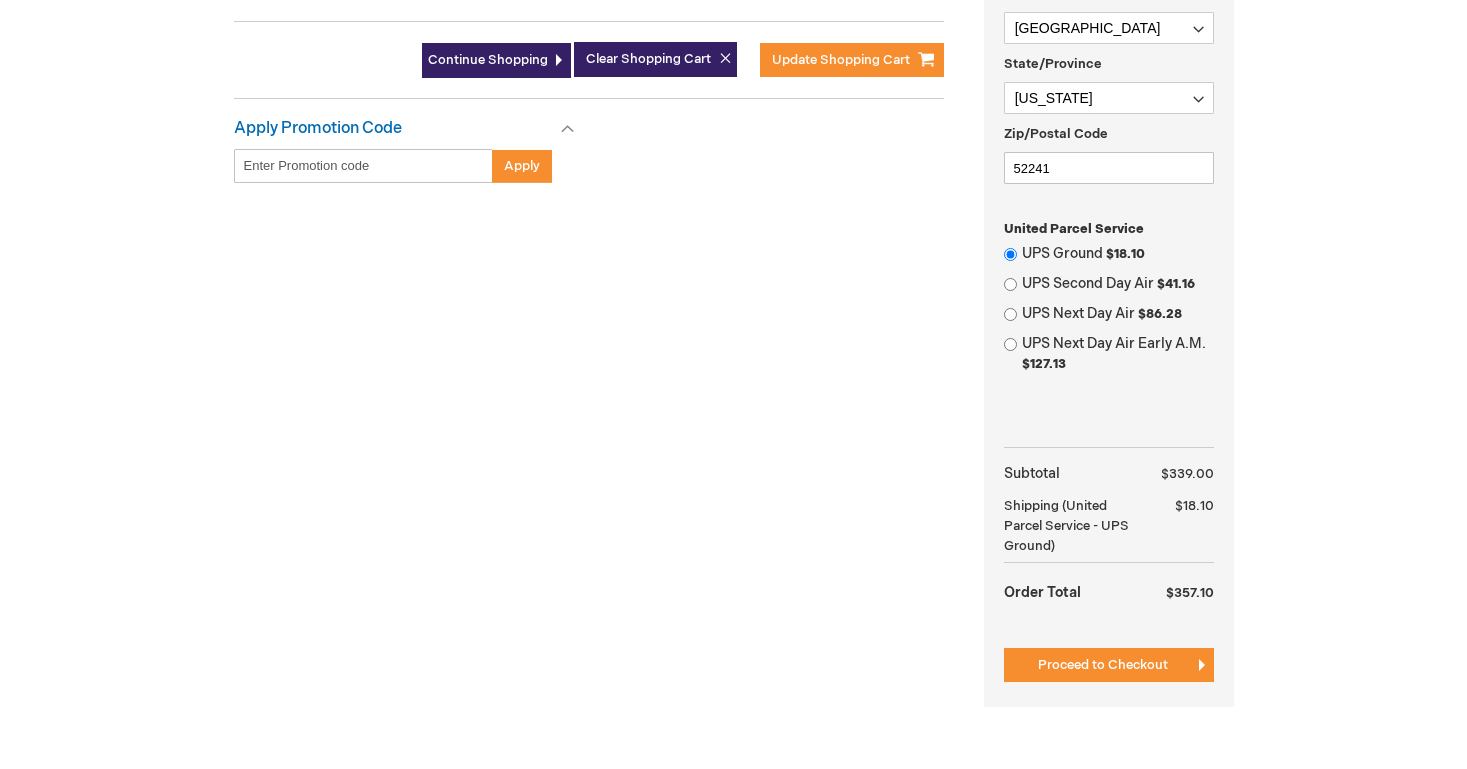 click on "UPS Second Day Air
$41.16" at bounding box center (1118, 284) 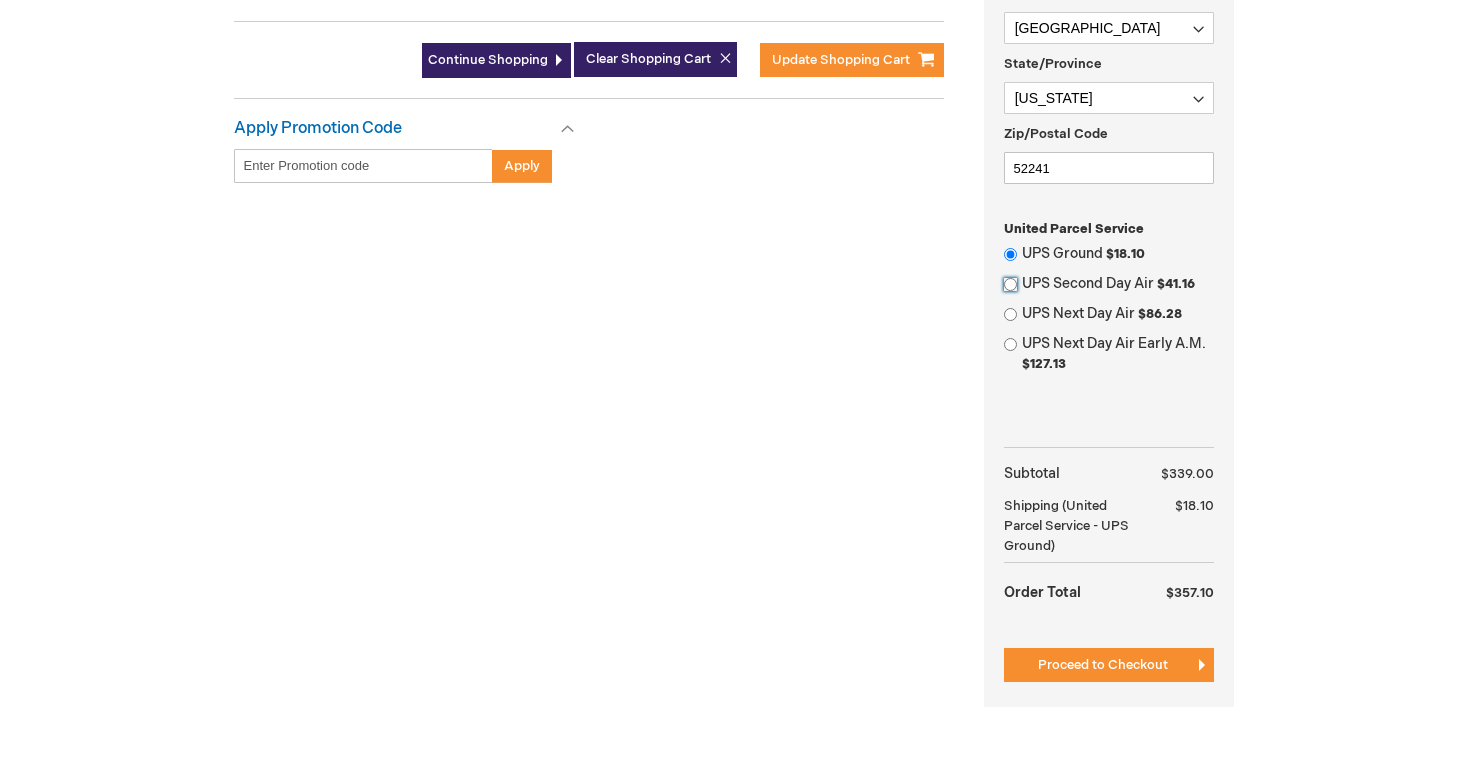 radio on "true" 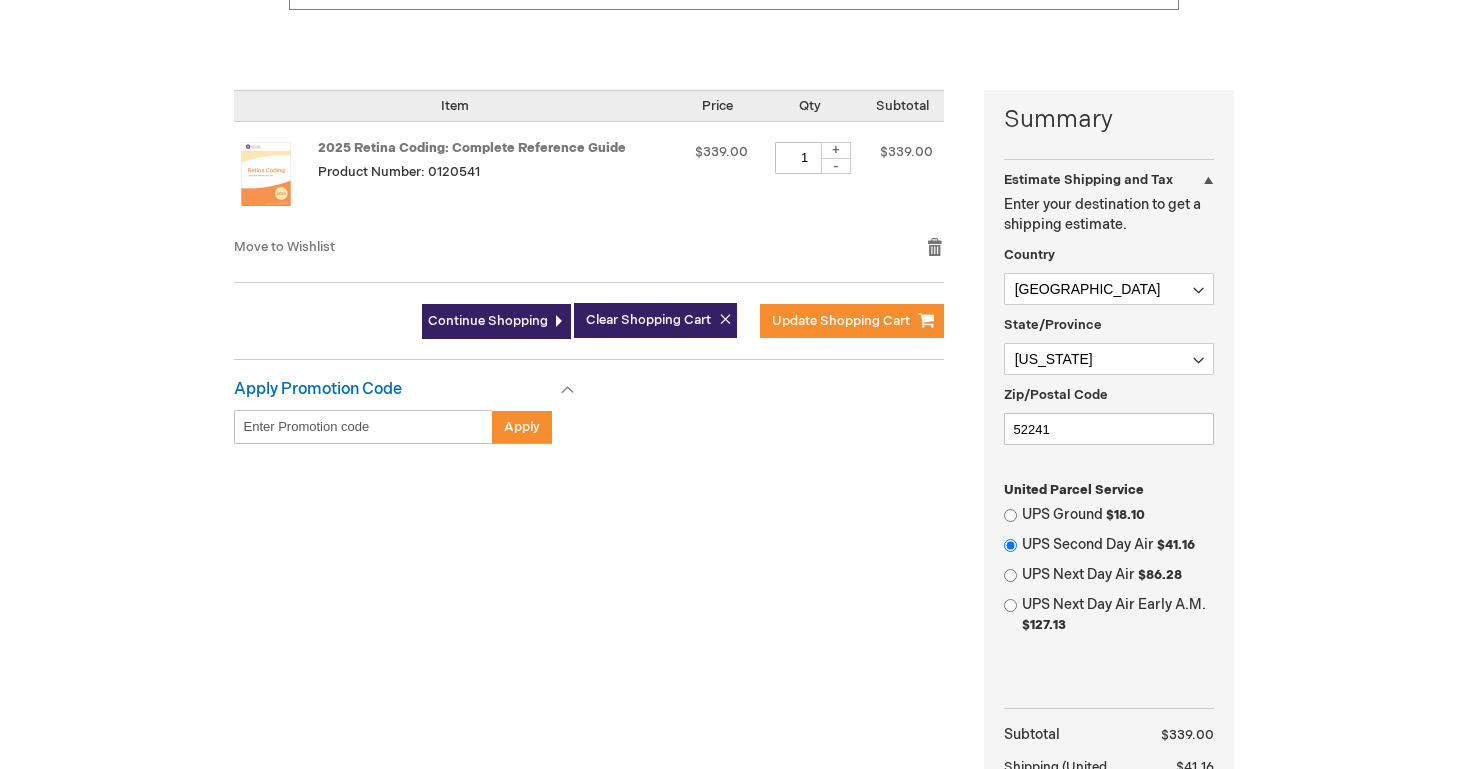 click on "UPS Ground
$18.10" at bounding box center [1118, 515] 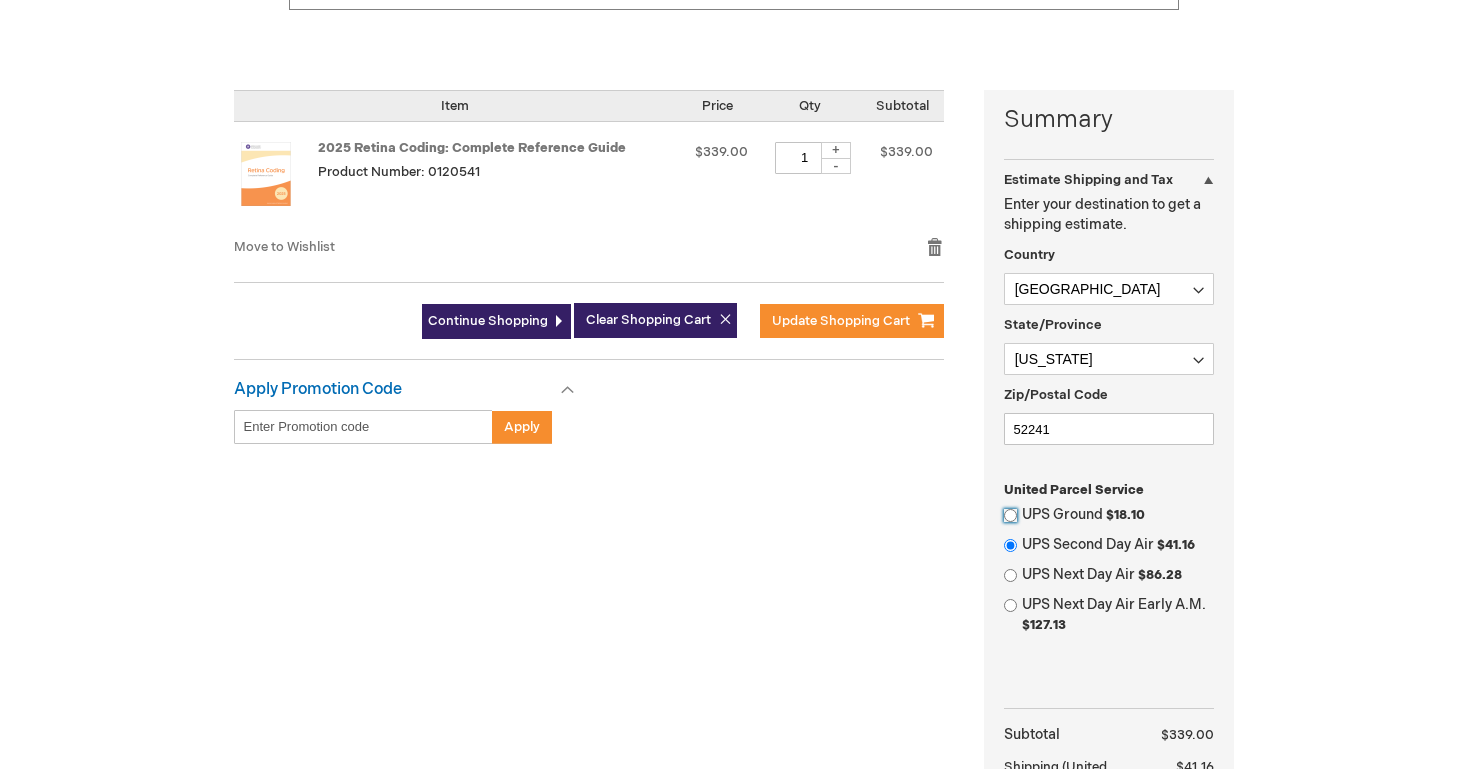 radio on "true" 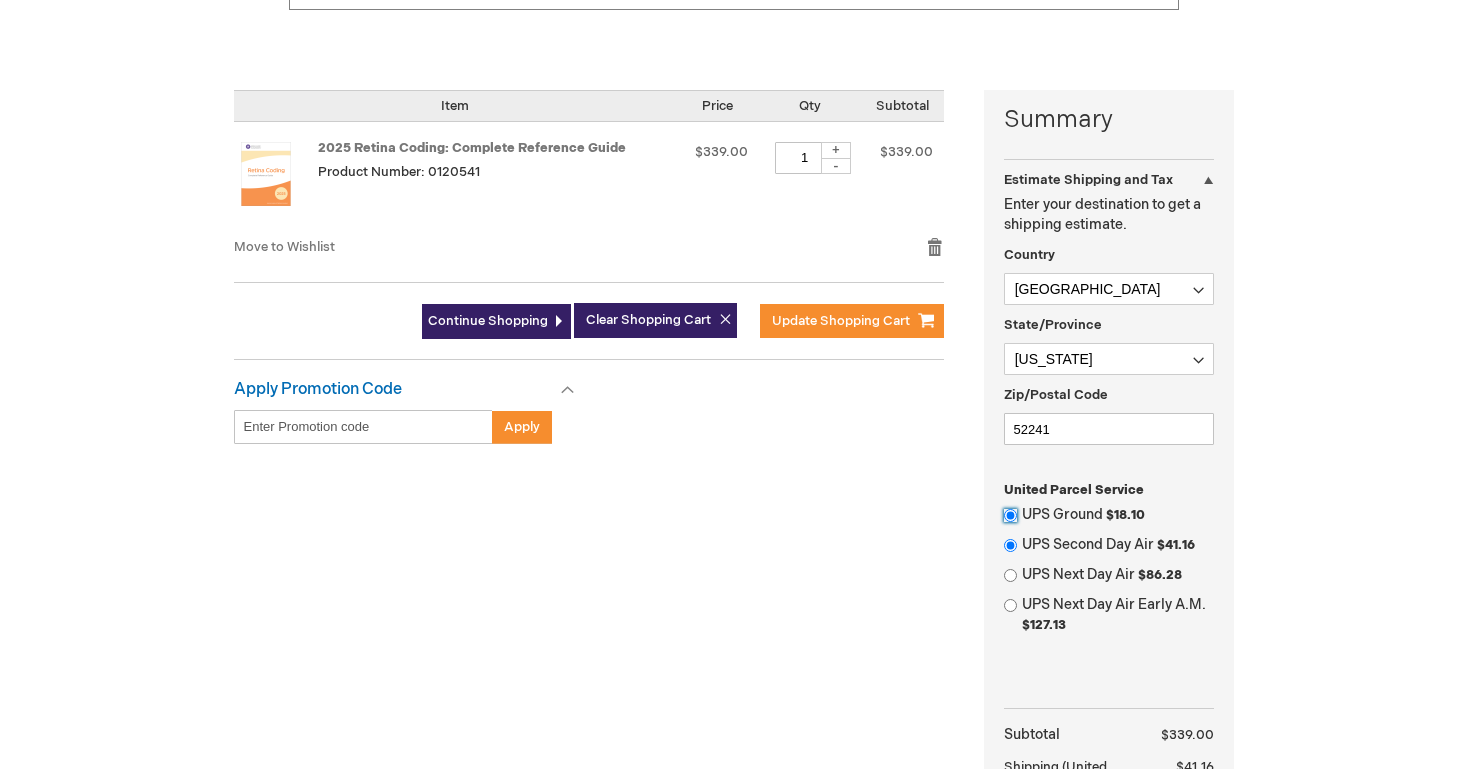 radio on "false" 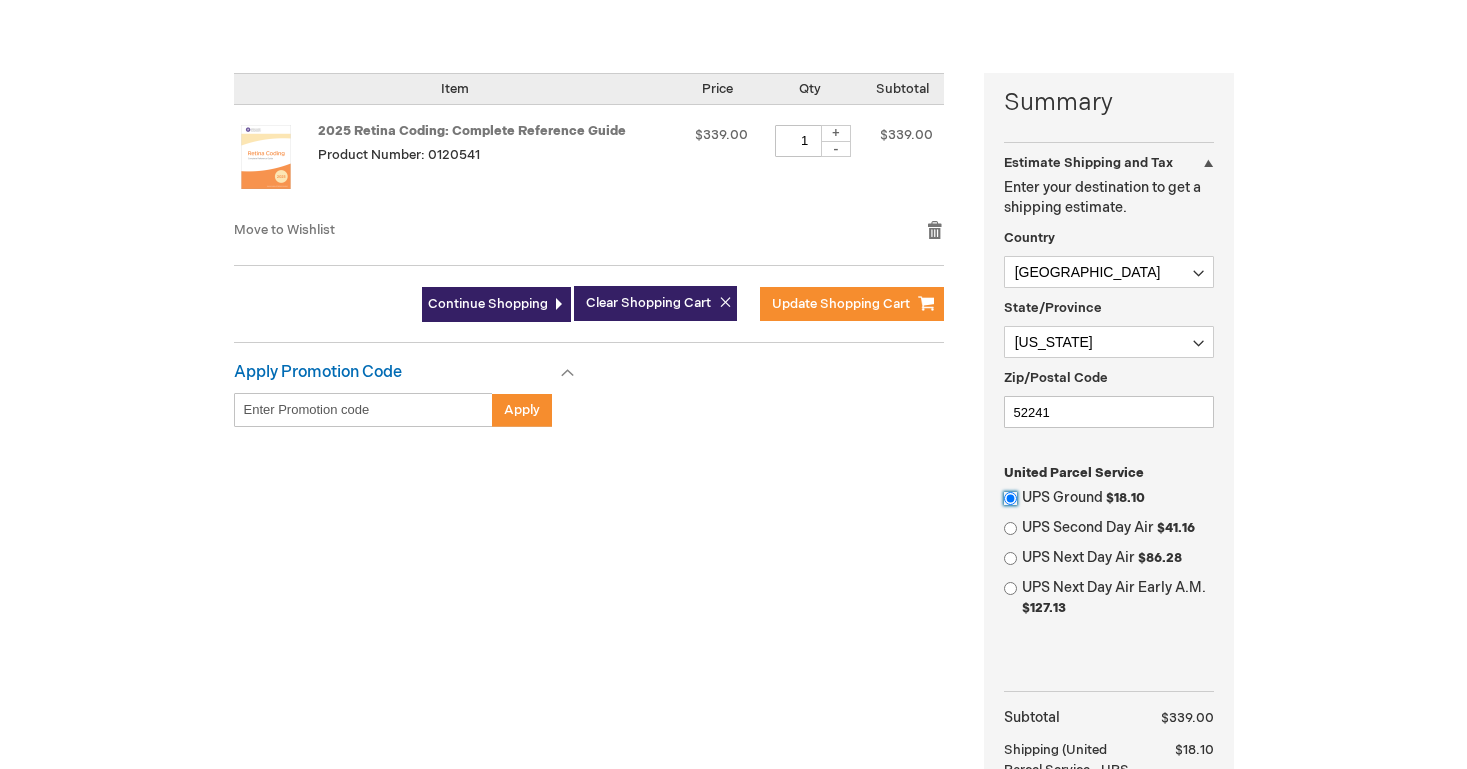scroll, scrollTop: 422, scrollLeft: 0, axis: vertical 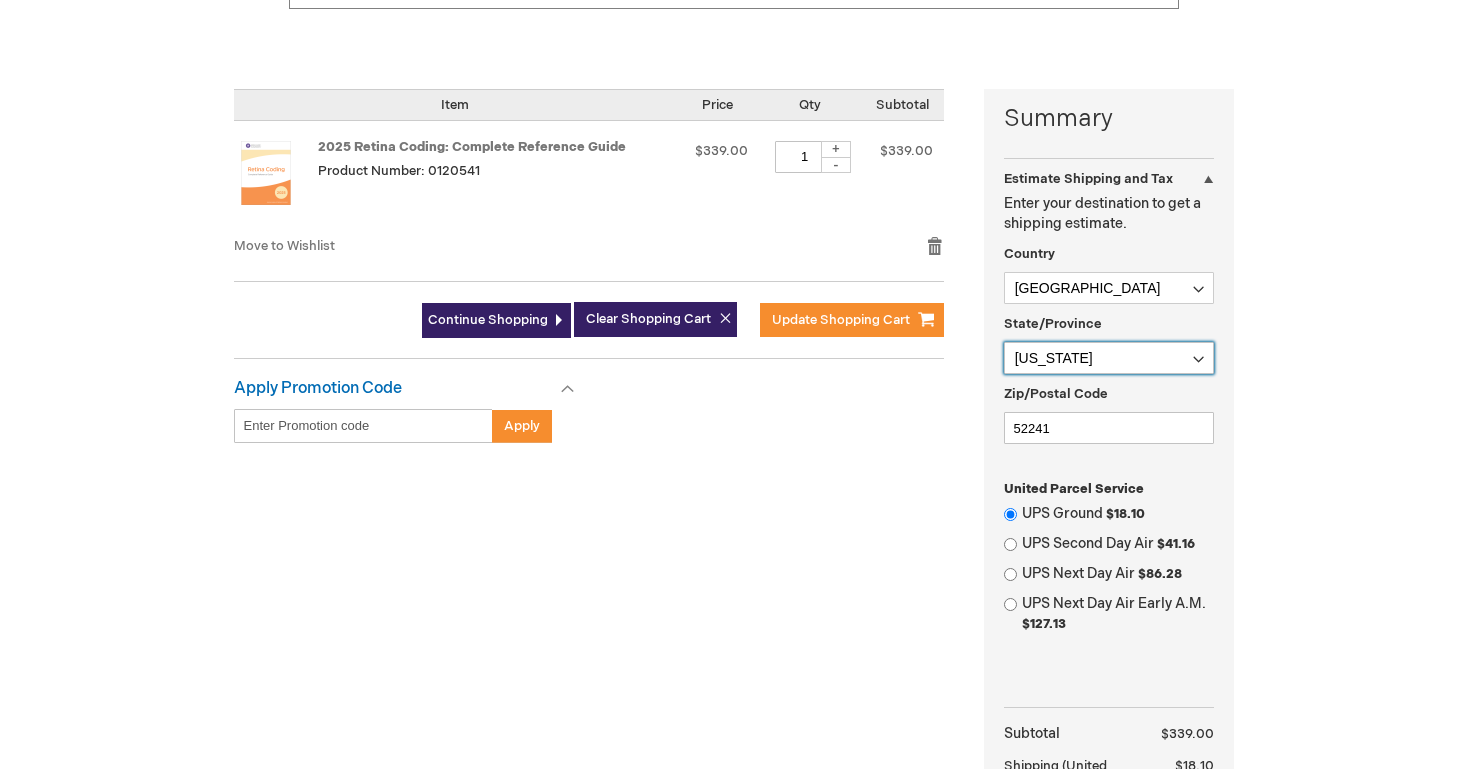 click on "Please select a region, state or province. Alabama Alaska American Samoa Arizona Arkansas Armed Forces Africa Armed Forces Americas Armed Forces Canada Armed Forces Europe Armed Forces Middle East Armed Forces Pacific California Colorado Connecticut Delaware District of Columbia Federated States Of Micronesia Florida Georgia Guam Hawaii Idaho Illinois Indiana Iowa Kansas Kentucky Louisiana Maine Marshall Islands Maryland Massachusetts Michigan Minnesota Mississippi Missouri Montana Nebraska Nevada New Hampshire New Jersey New Mexico New York North Carolina North Dakota Northern Mariana Islands Ohio Oklahoma Oregon Palau Pennsylvania Puerto Rico Rhode Island South Carolina South Dakota Tennessee Texas Utah Vermont Virgin Islands Virginia Washington West Virginia Wisconsin Wyoming" at bounding box center (1109, 358) 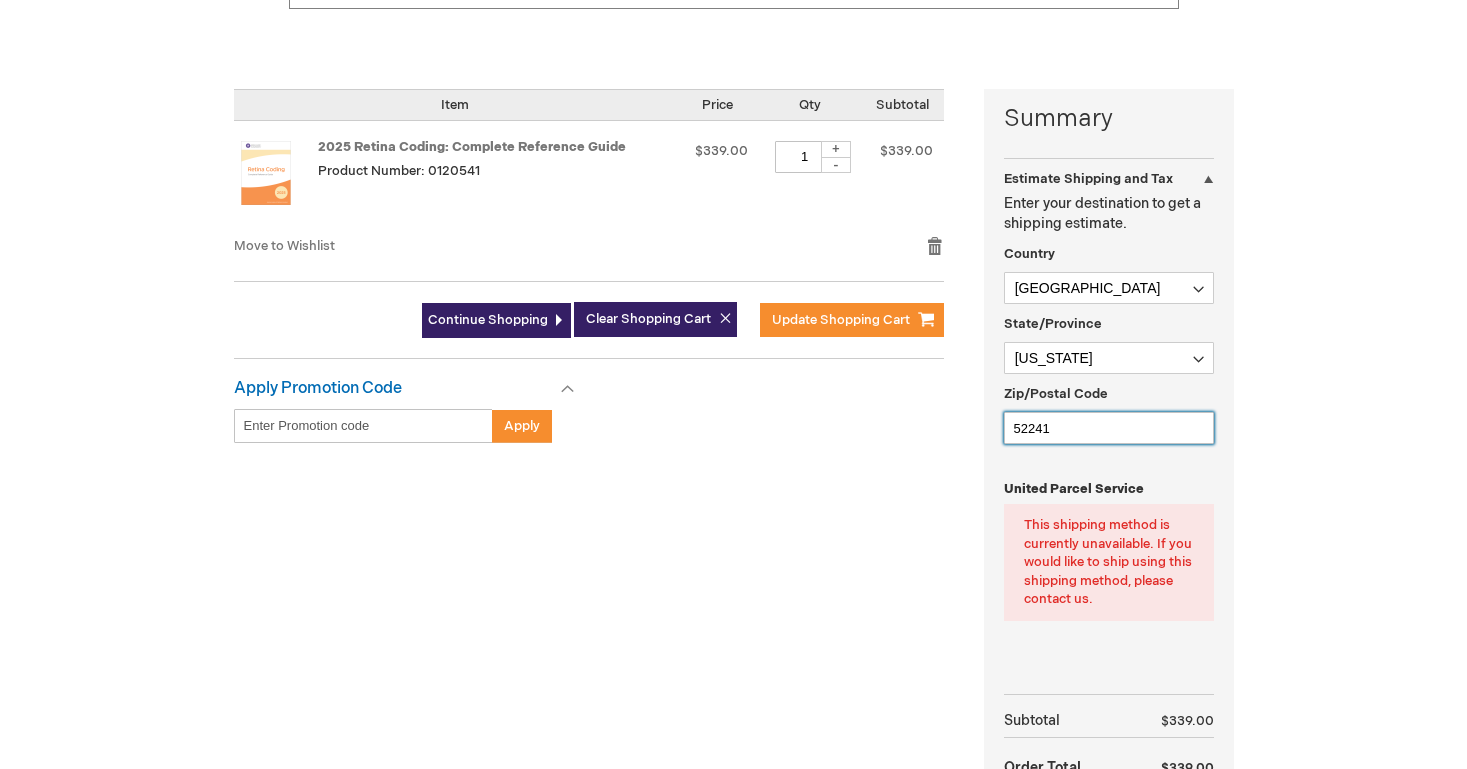 drag, startPoint x: 1084, startPoint y: 427, endPoint x: 996, endPoint y: 427, distance: 88 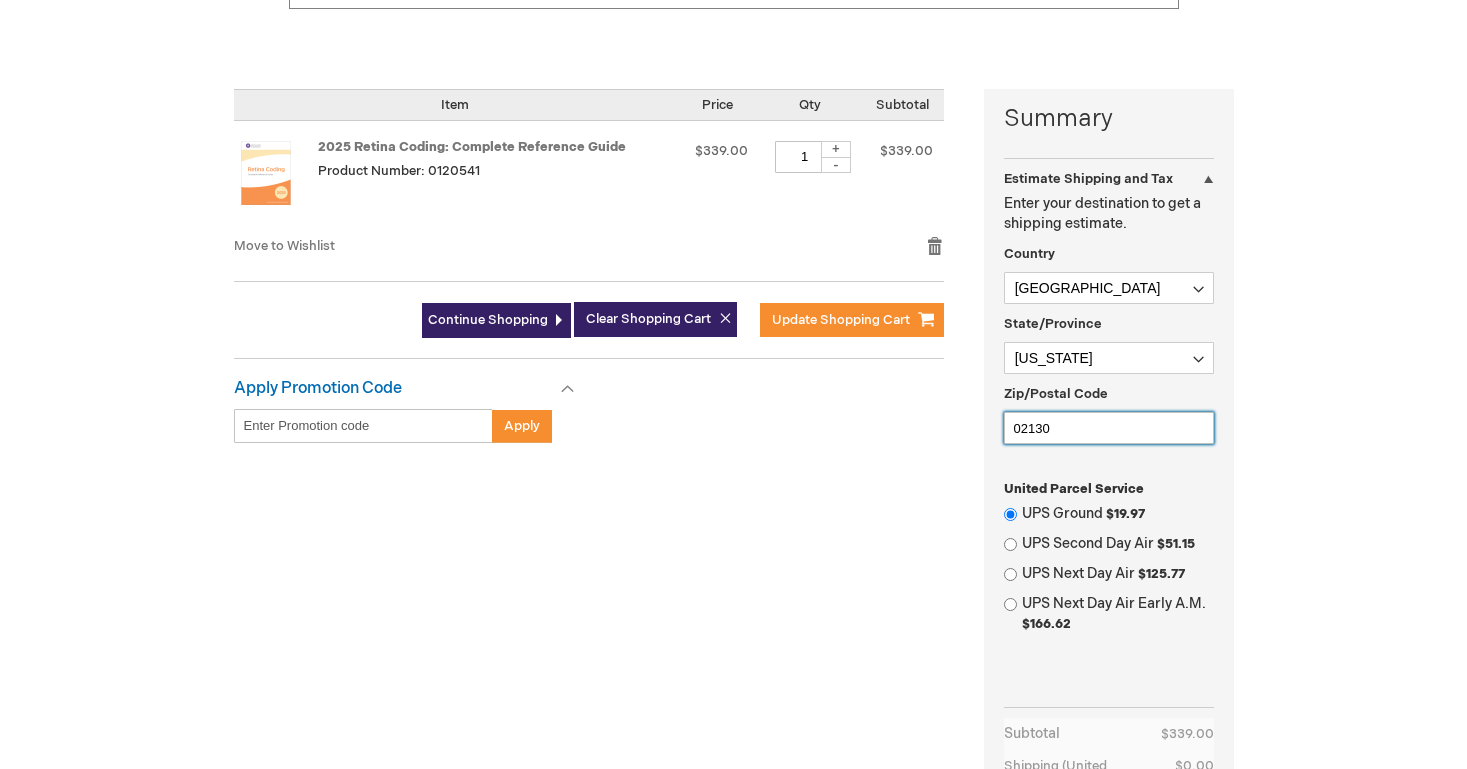 type on "02130" 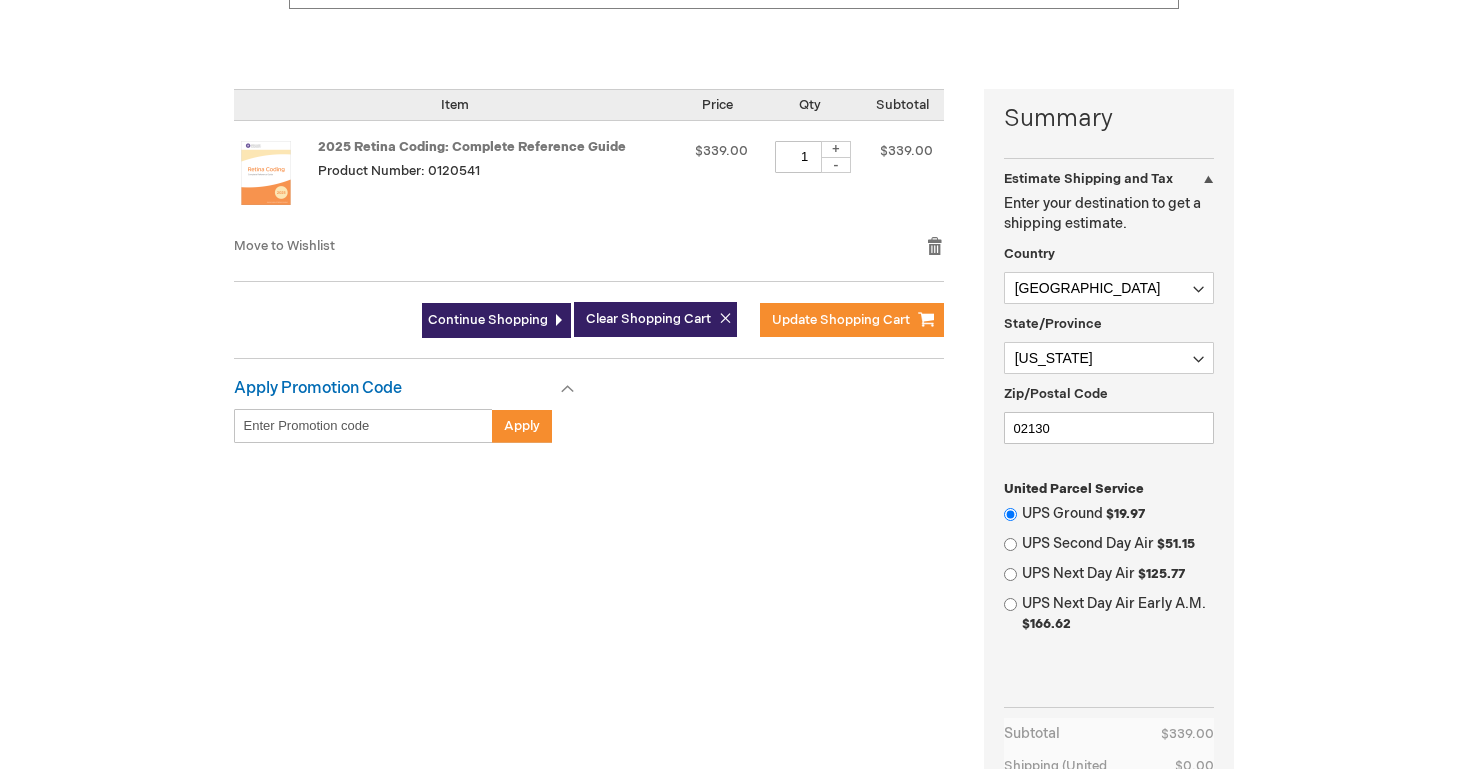 click on "Log Out
Search
My Cart
1
1
items
CLOSE RECENTLY ADDED ITEM(S)
Close
Recently added item(s)
2025 Retina Coding: Complete Reference Guide
Price
$339.00" at bounding box center (733, 476) 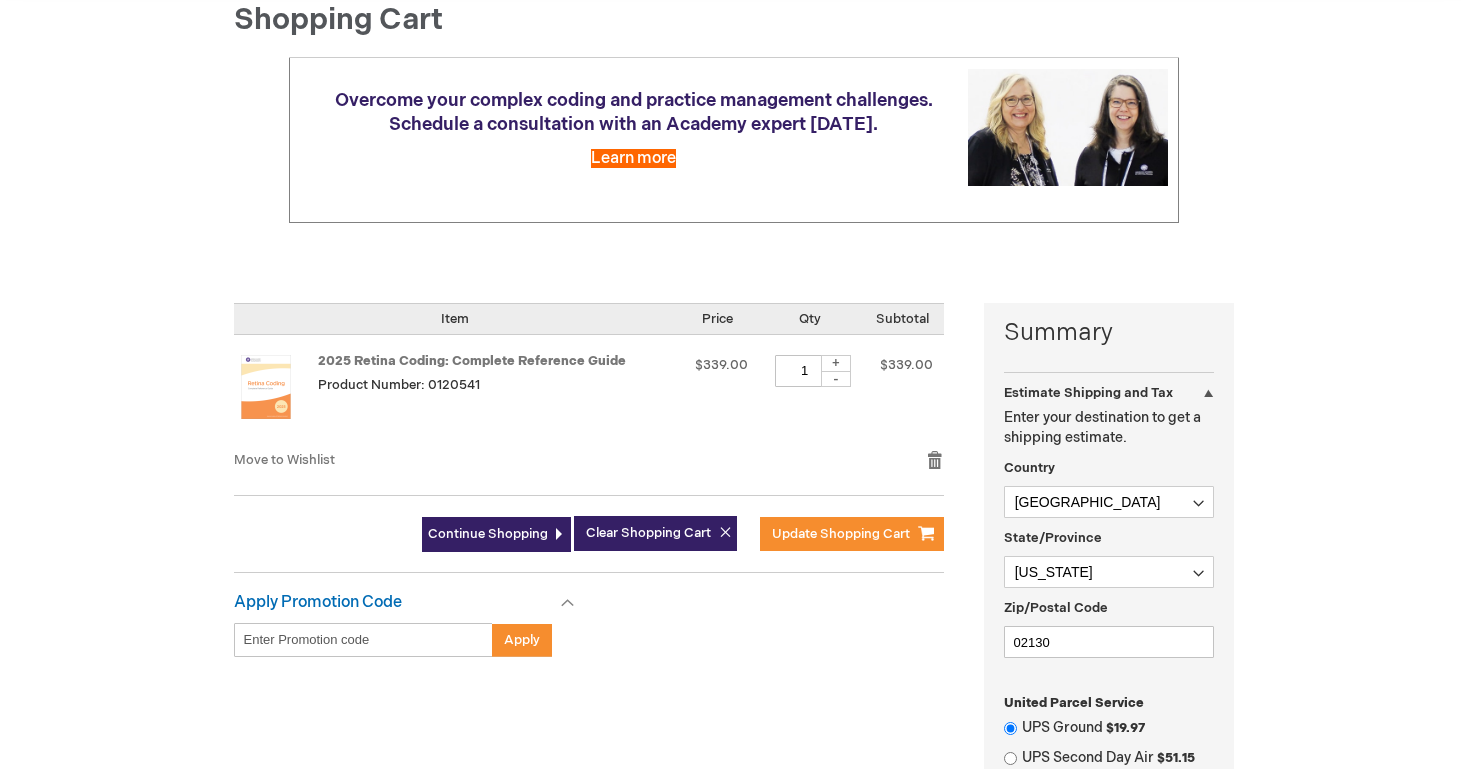 scroll, scrollTop: 210, scrollLeft: 0, axis: vertical 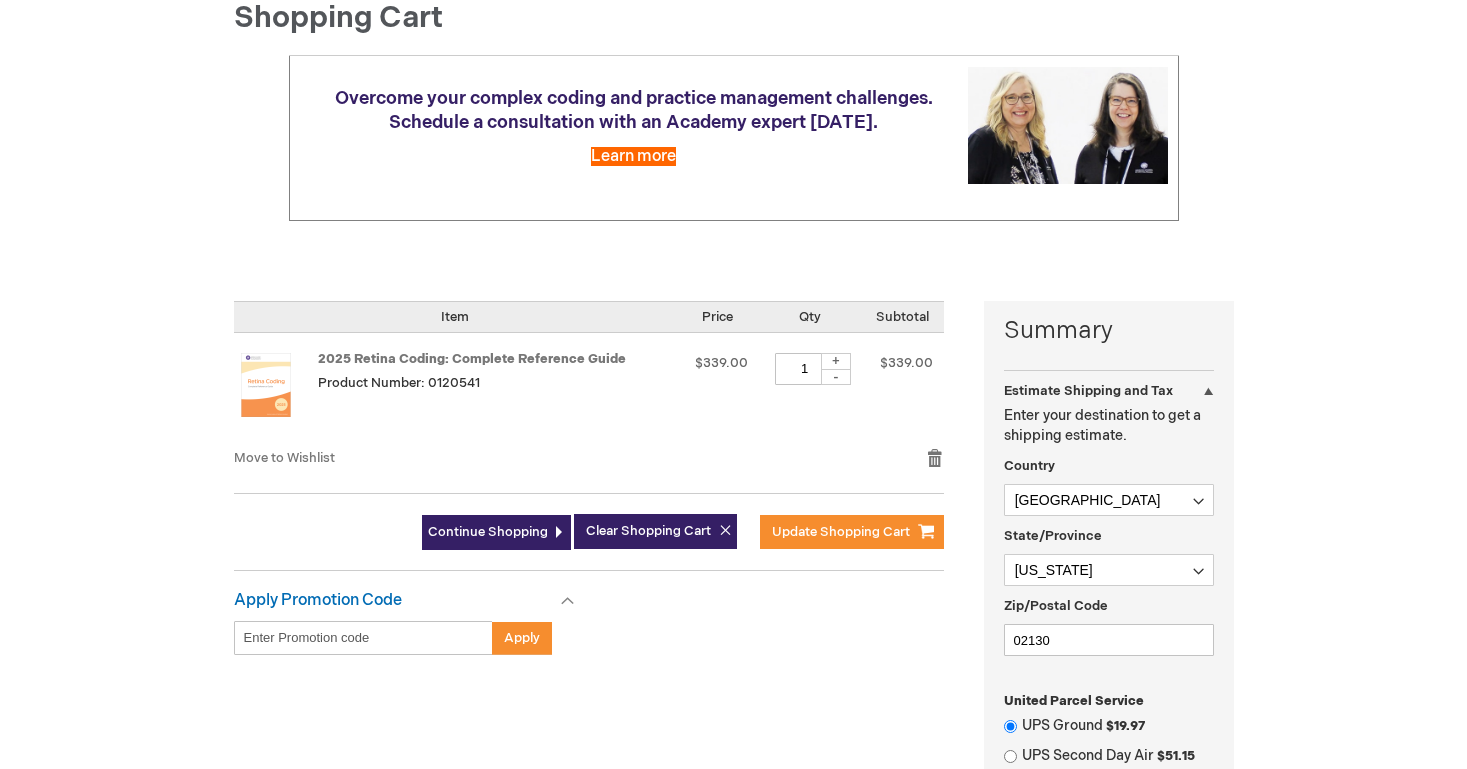 click on "Enter discount code" at bounding box center [363, 638] 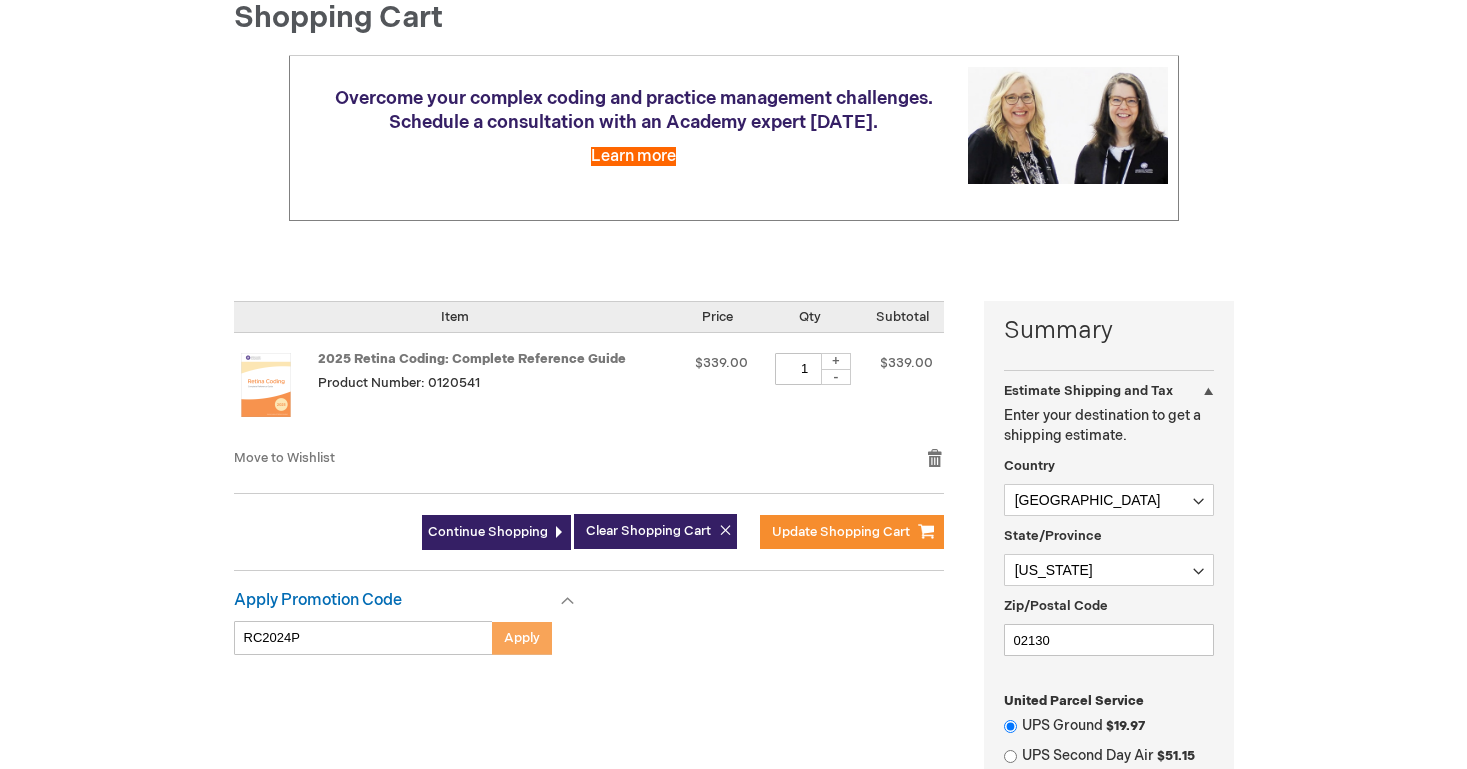 type on "RC2024P" 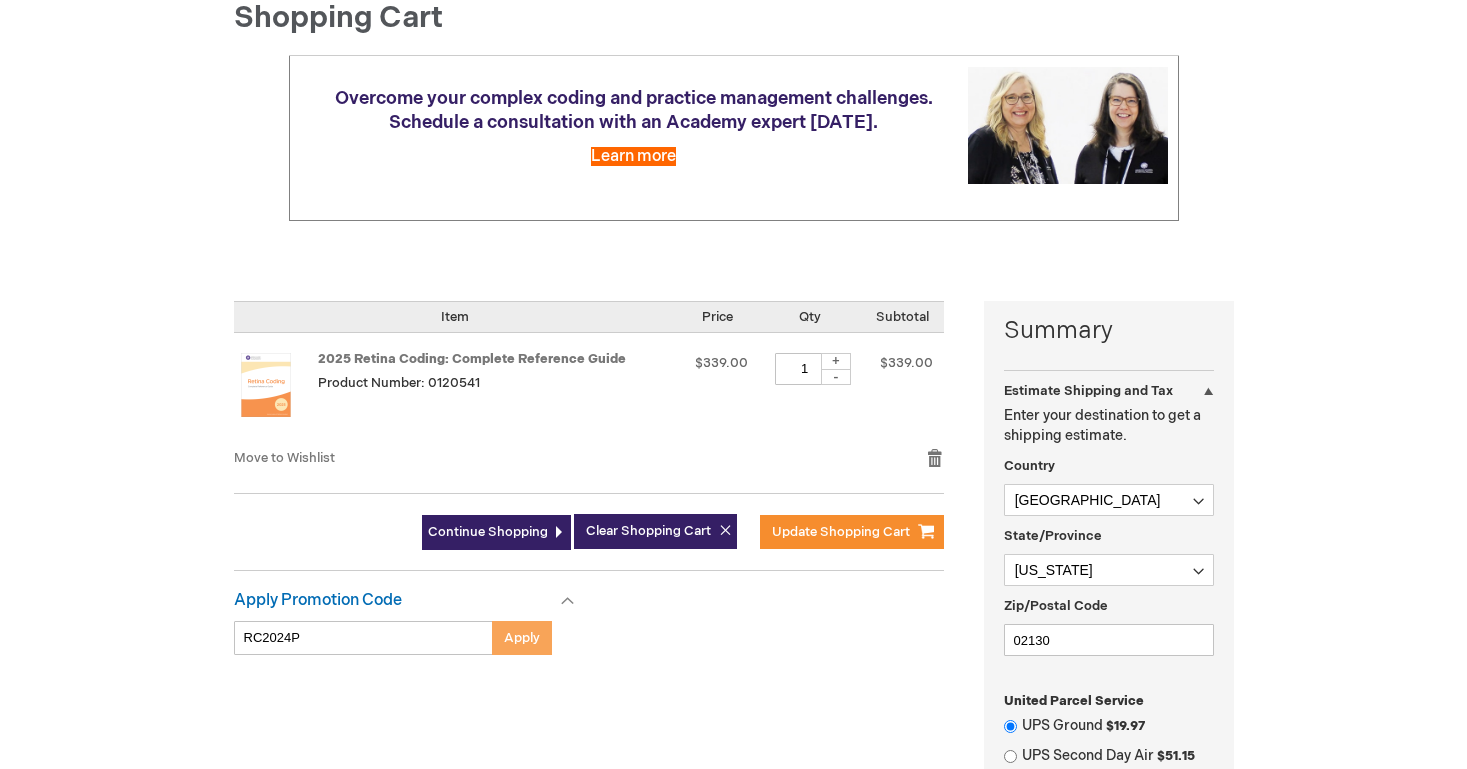 click on "Apply" at bounding box center (522, 638) 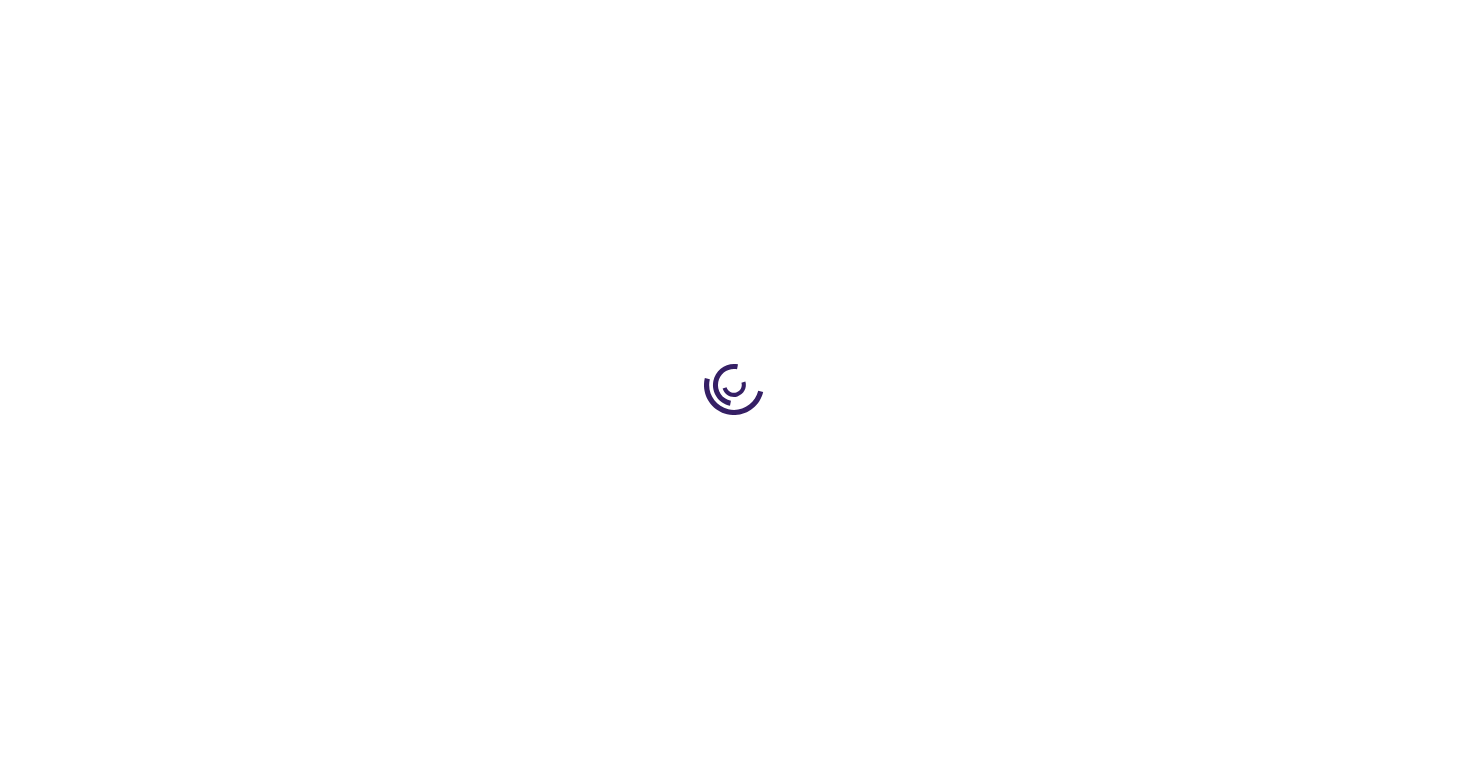 scroll, scrollTop: 0, scrollLeft: 0, axis: both 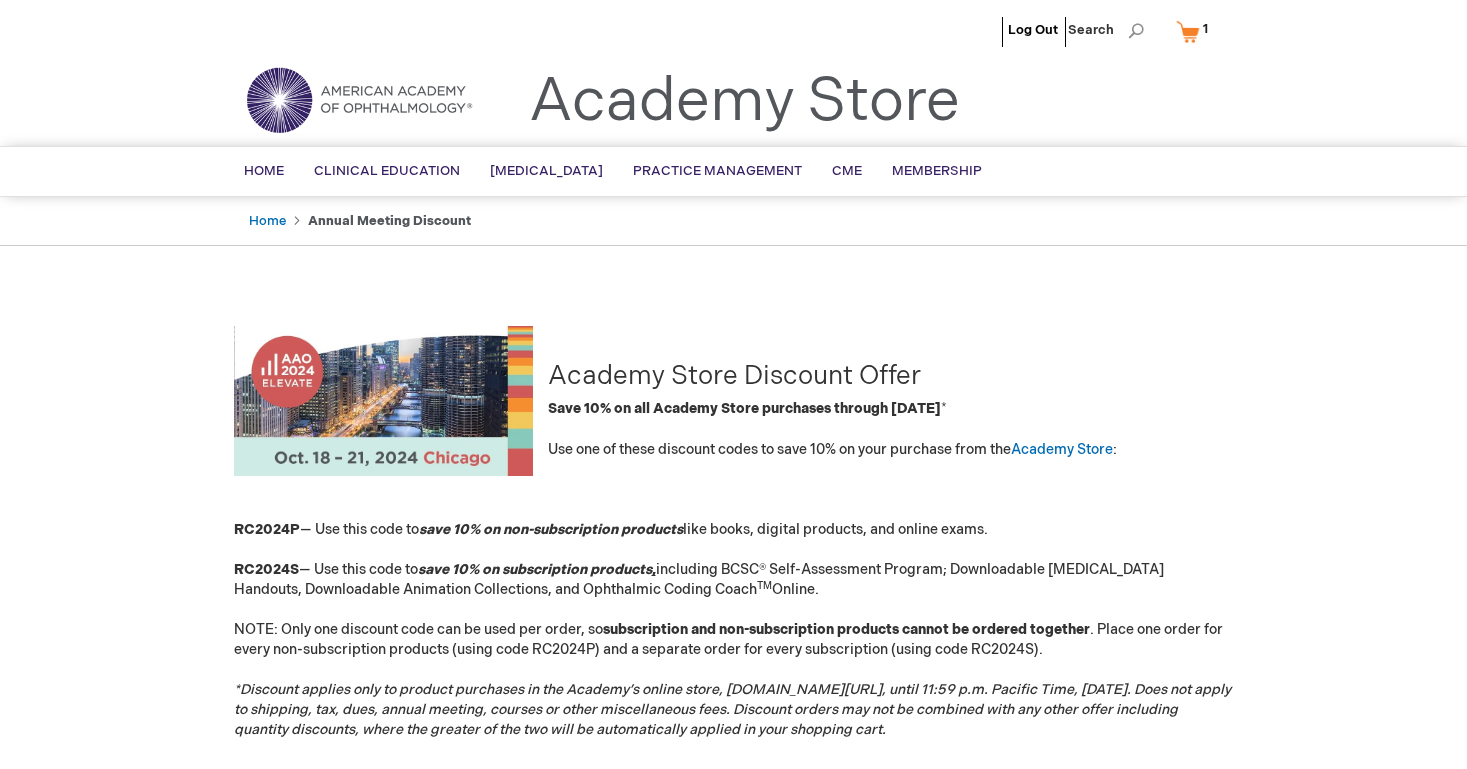 click on "Academy Store Discount Offer Save 10% on all Academy Store purchases through Nov. 4 *
Use one of these discount codes to save 10% on your purchase from the  Academy Store :
RC2024P  — Use this code to  save 10% on non-subscription products  like books, digital products, and online exams. RC2024S  — Use this code to  save 10% on subscription products ,  including BCSC® Self-Assessment Program; Downloadable Patient Education Handouts, Downloadable Animation Collections, and Ophthalmic Coding Coach TM  Online. NOTE: Only one discount code can be used per order, so  subscription and non-subscription products cannot be ordered together . Place one order for every non-subscription products (using code RC2024P) and a separate order for every subscription (using code RC2024S)." at bounding box center (734, 558) 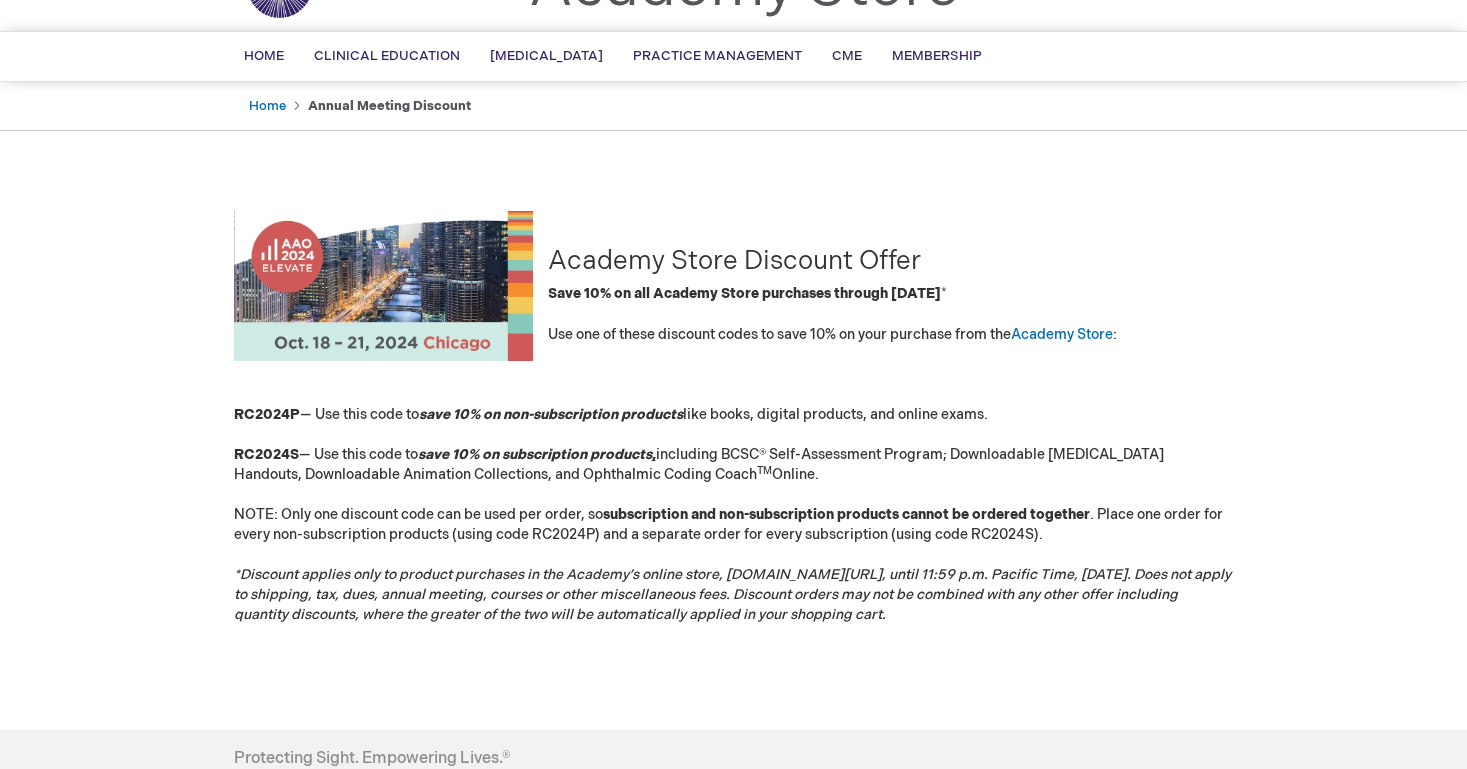 scroll, scrollTop: 147, scrollLeft: 0, axis: vertical 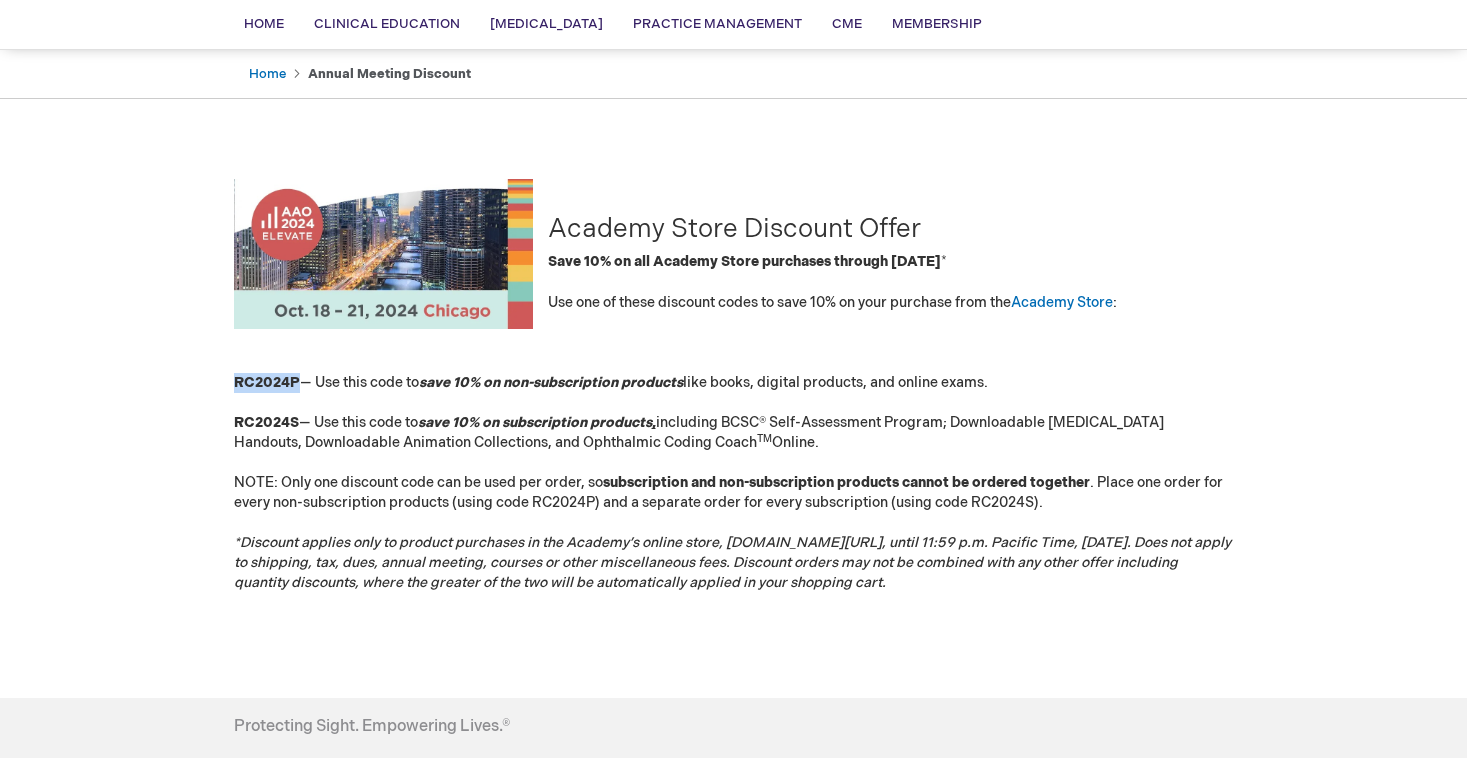 drag, startPoint x: 297, startPoint y: 385, endPoint x: 236, endPoint y: 392, distance: 61.400326 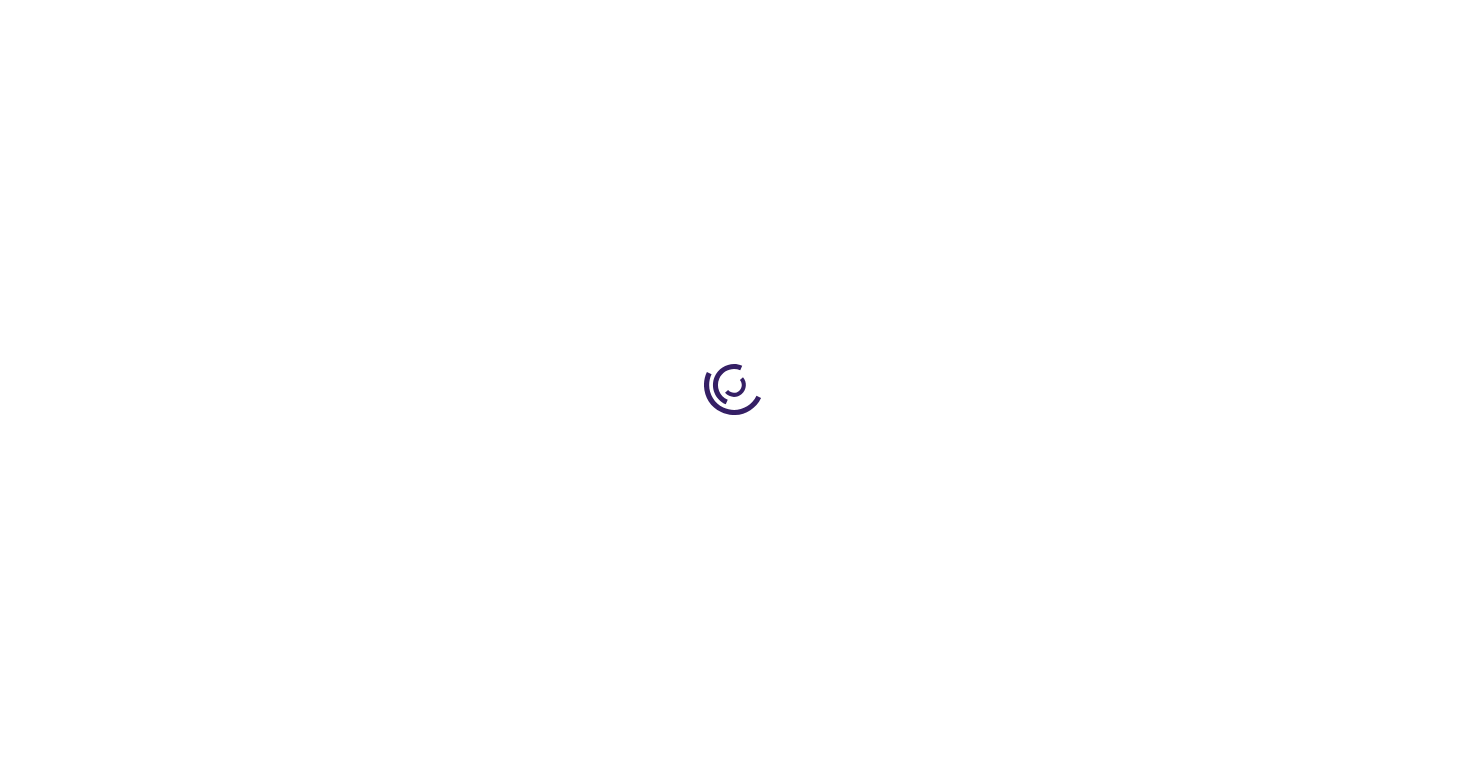 scroll, scrollTop: 0, scrollLeft: 0, axis: both 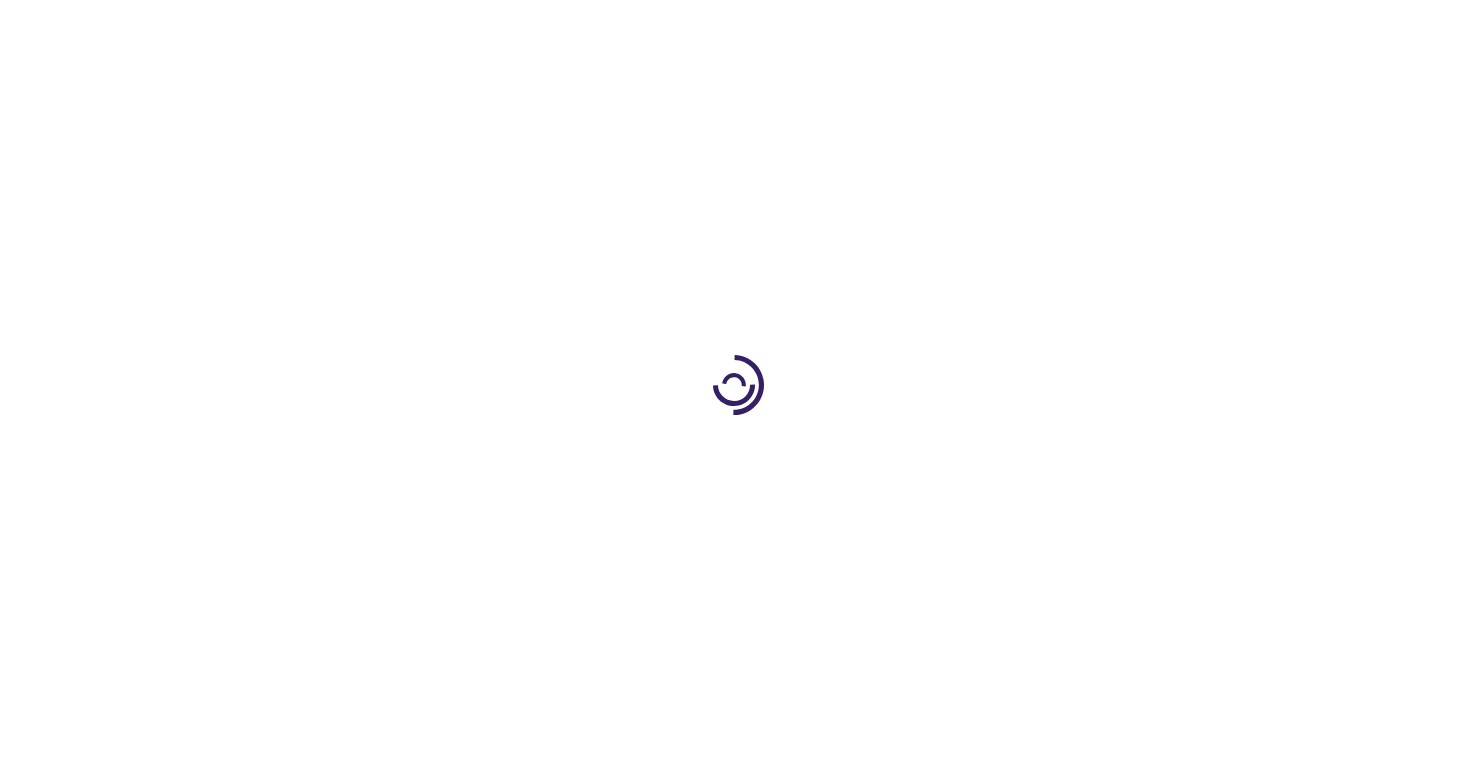 select on "US" 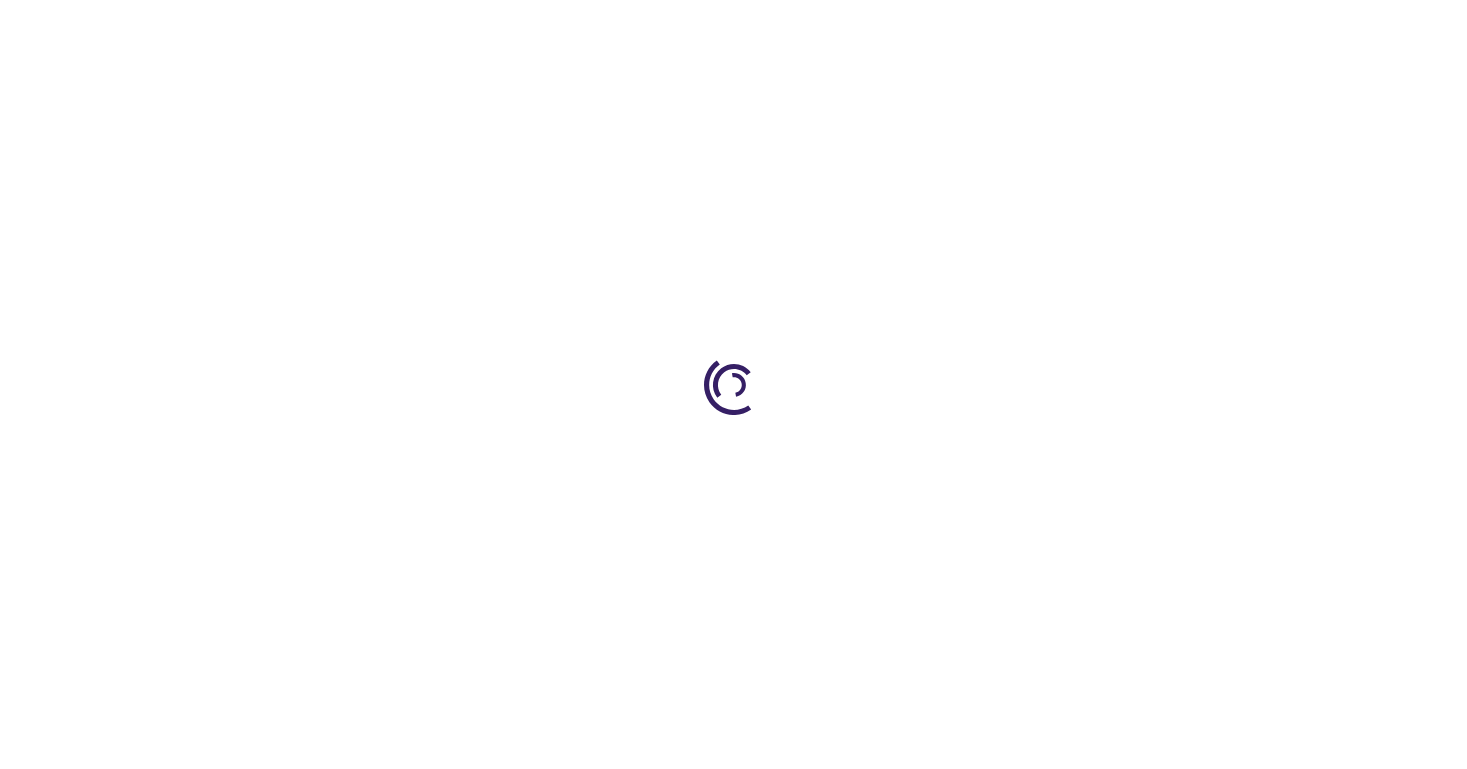 select on "32" 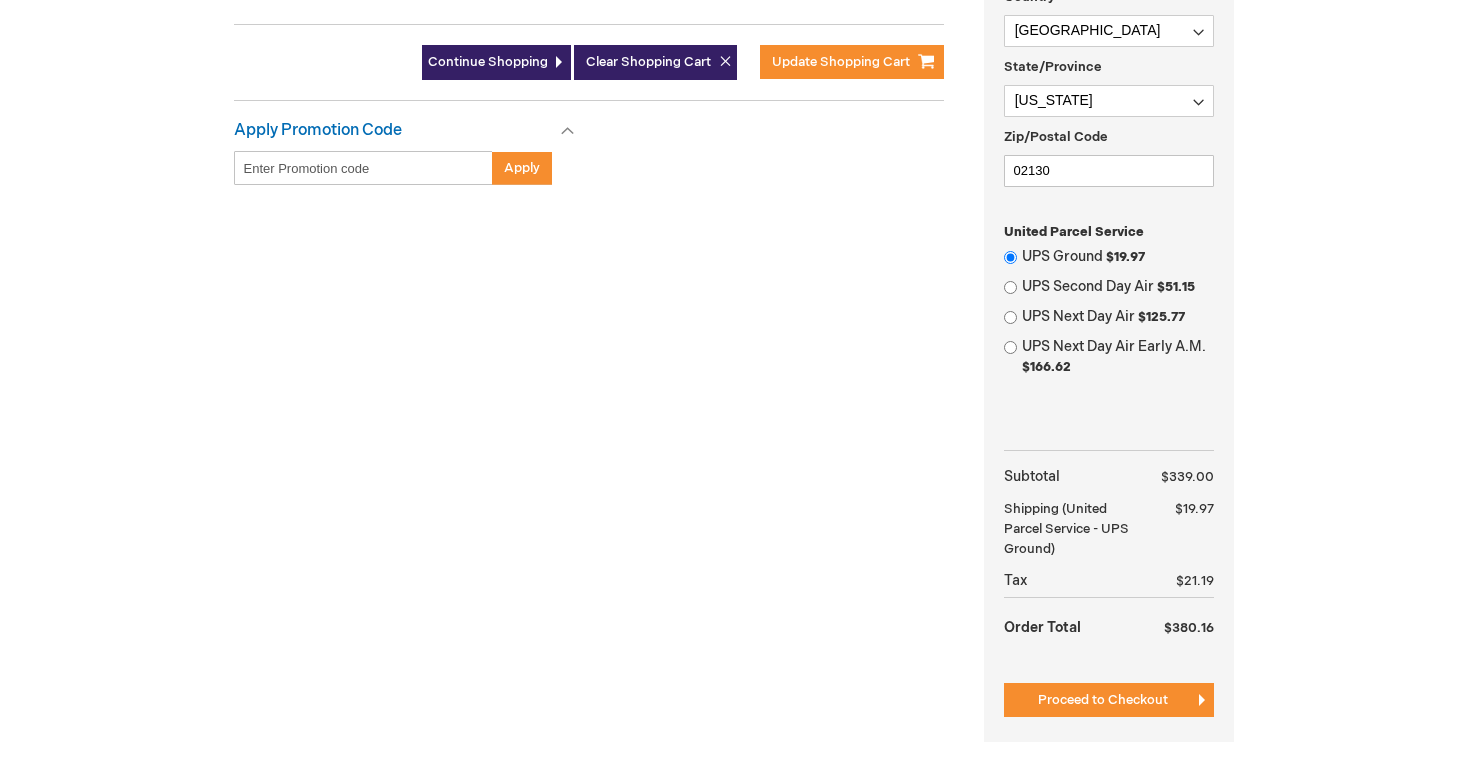 scroll, scrollTop: 804, scrollLeft: 0, axis: vertical 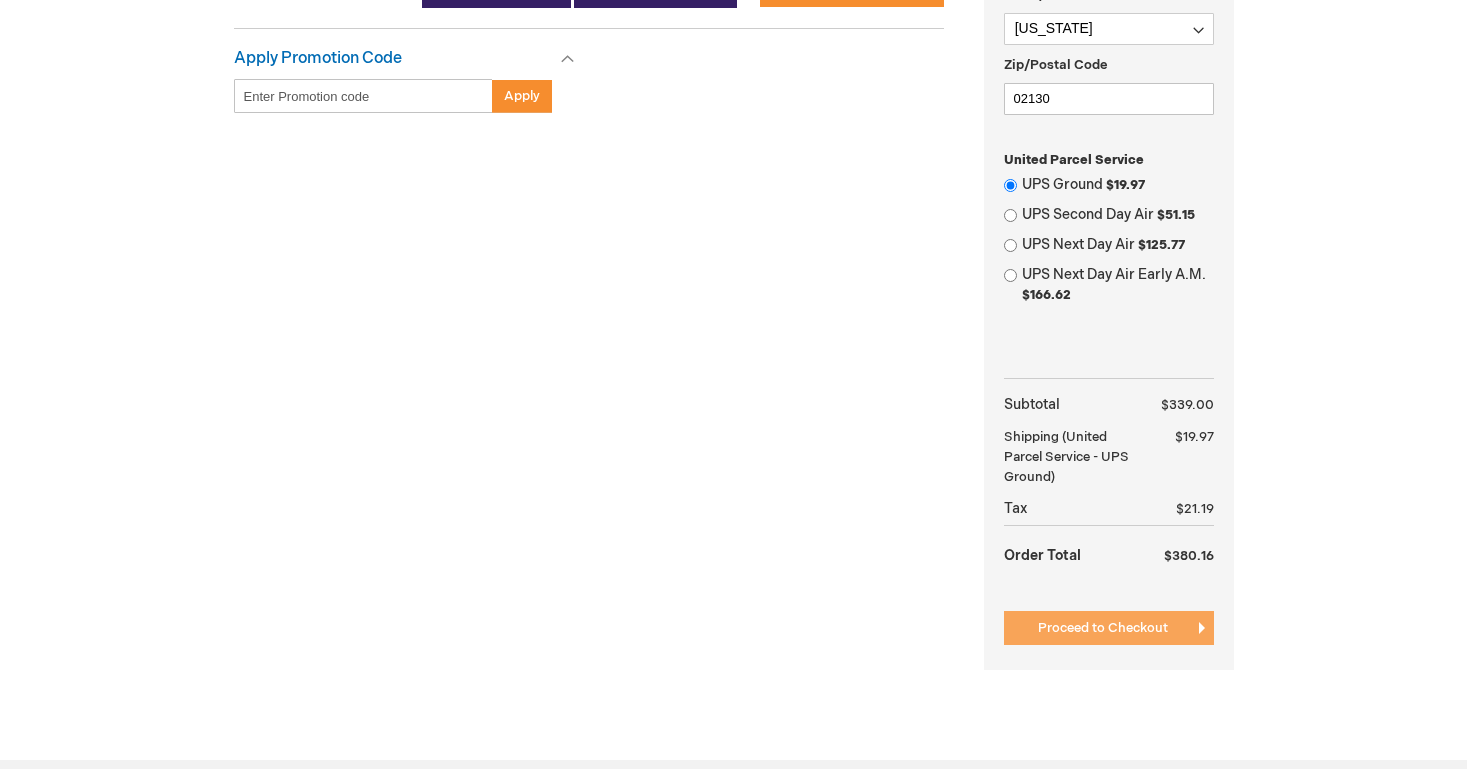 click on "Proceed to Checkout" at bounding box center (1103, 628) 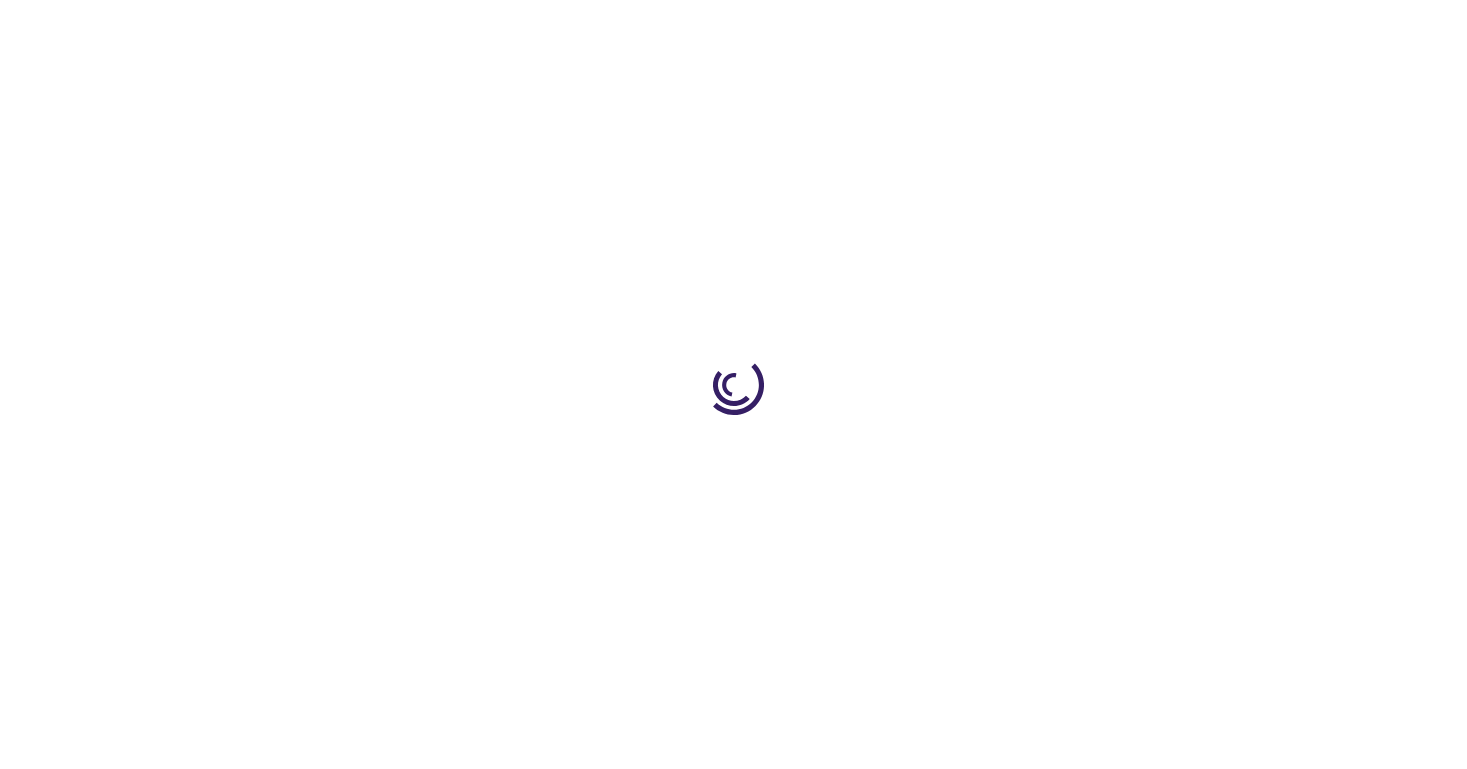 scroll, scrollTop: 0, scrollLeft: 0, axis: both 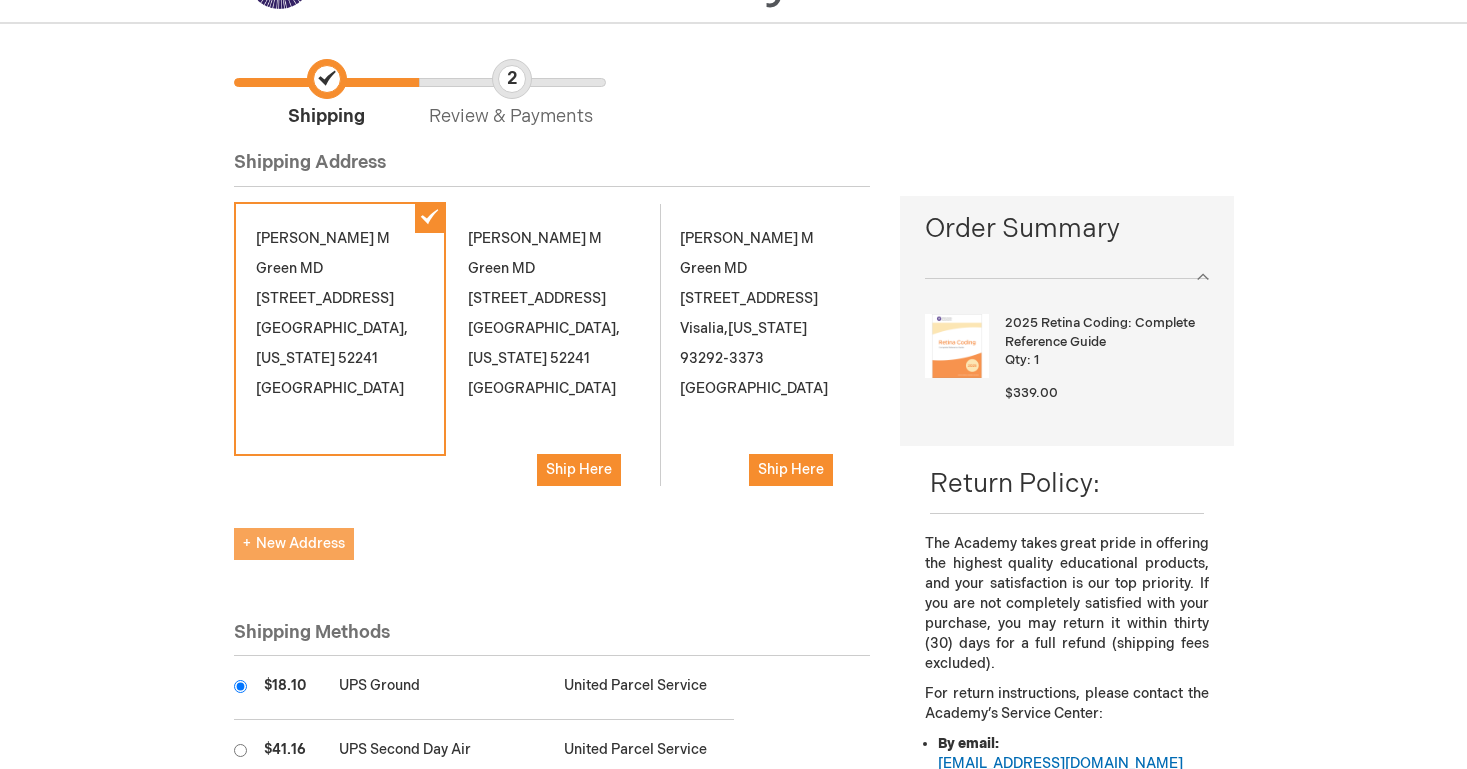 click on "New Address" at bounding box center [294, 543] 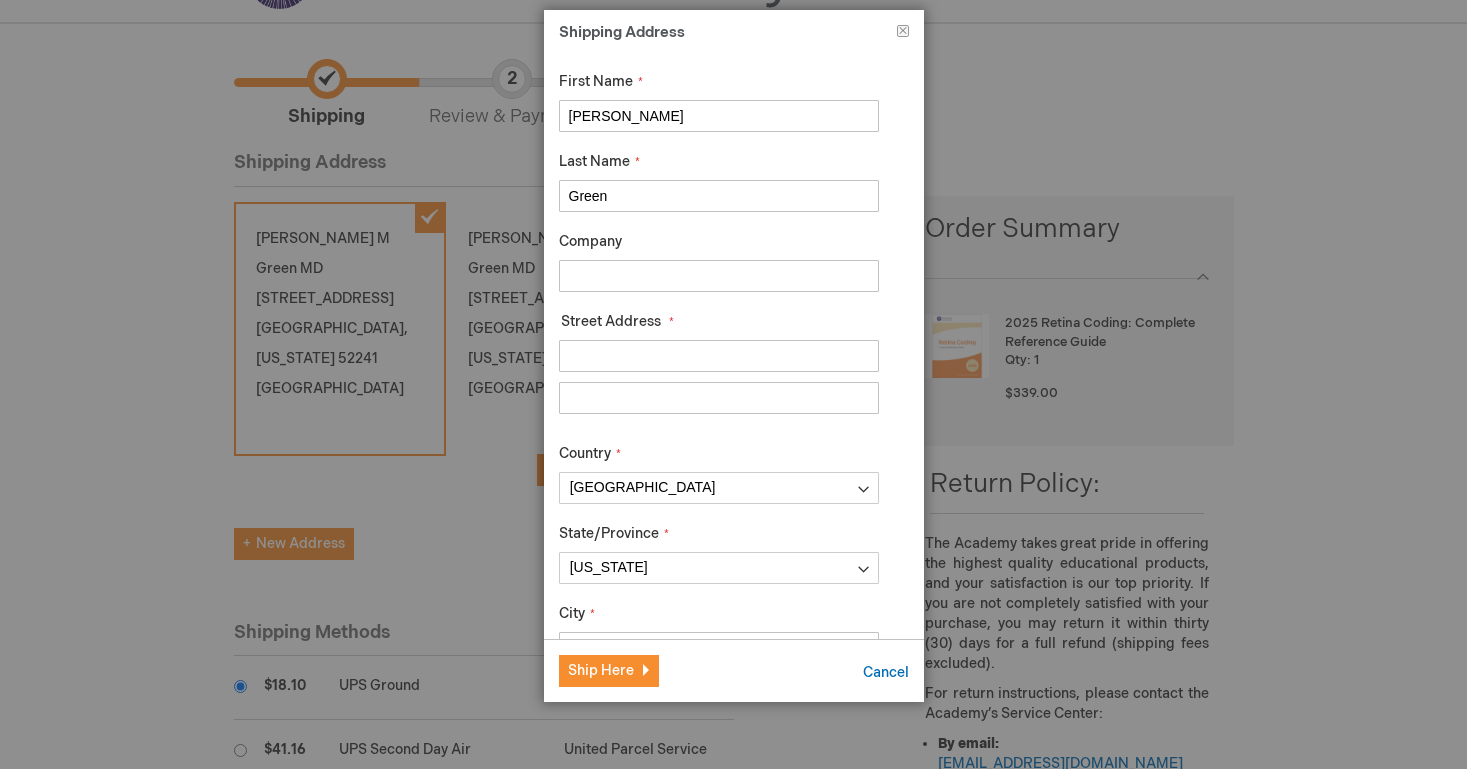 click on "Company" at bounding box center [719, 276] 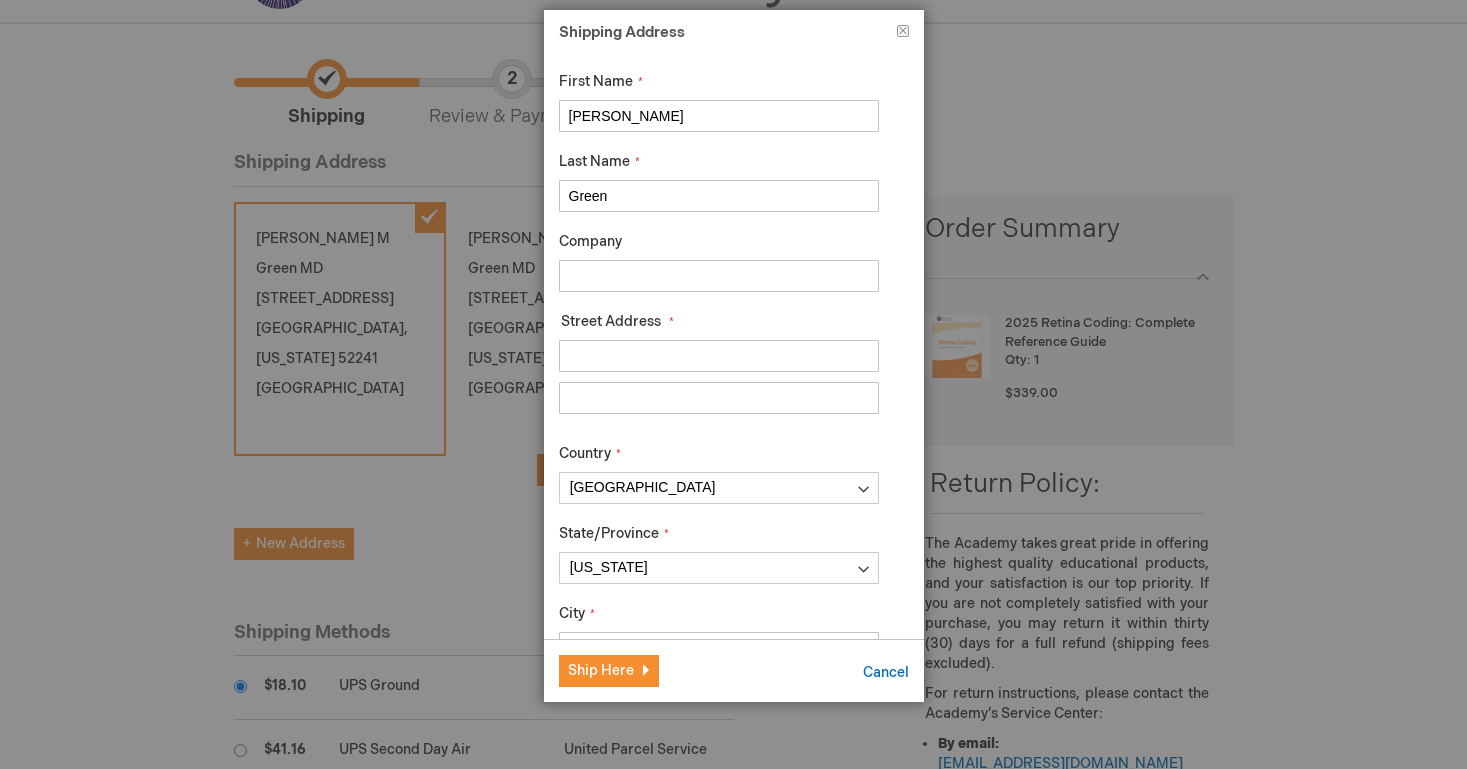 click on "Street Address: Line 1" at bounding box center [719, 356] 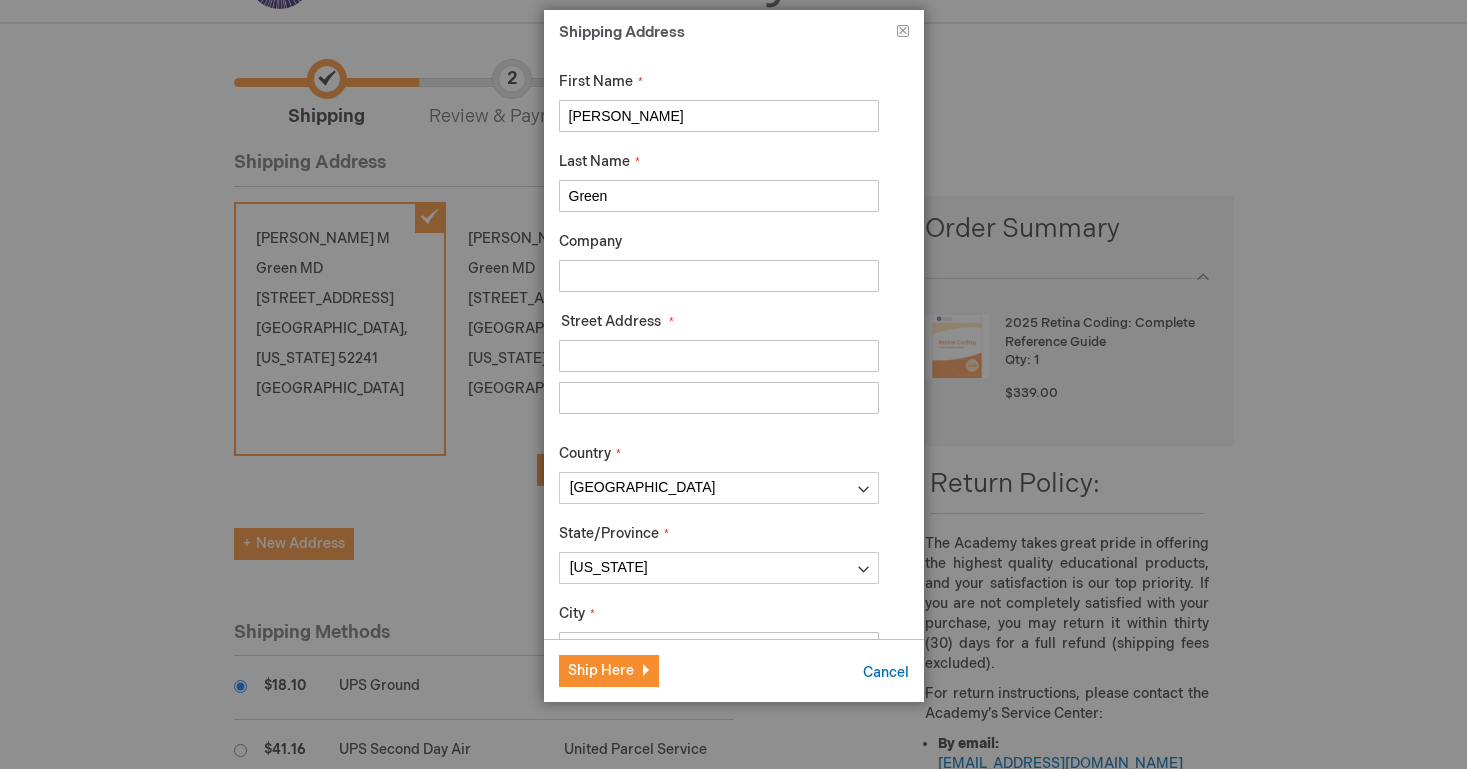 type on "3686 Washington st" 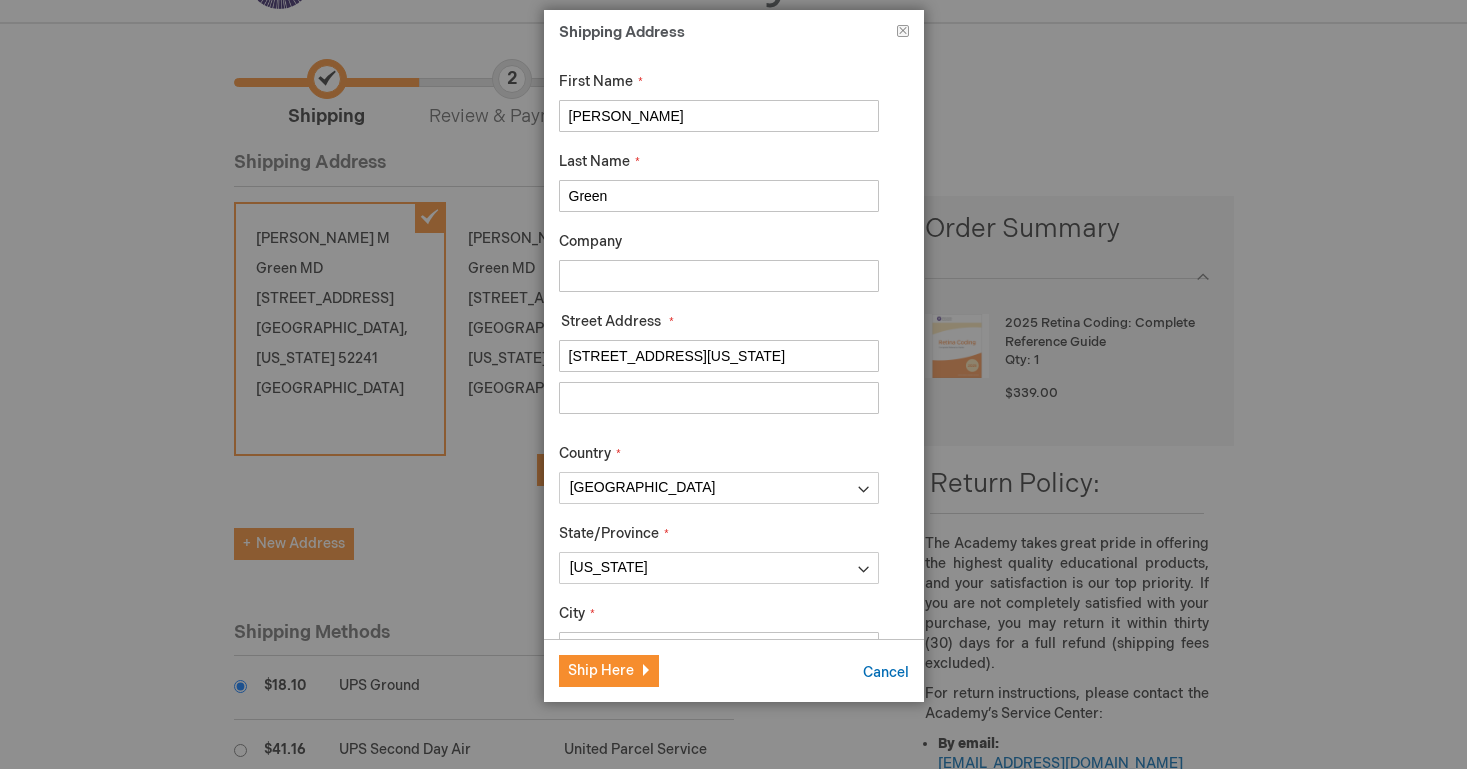 type on "Apt 2221" 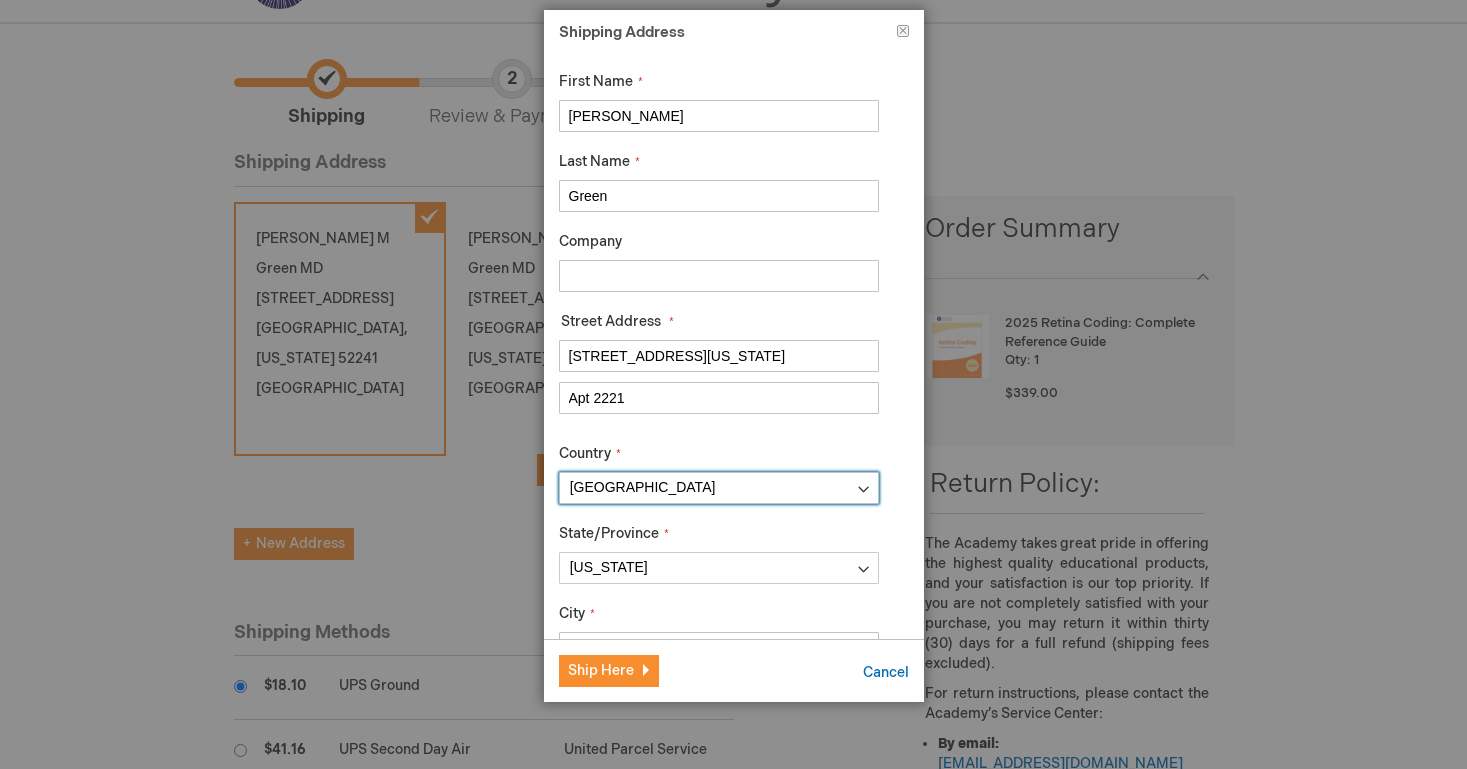 type on "JAMAICA PLAIN" 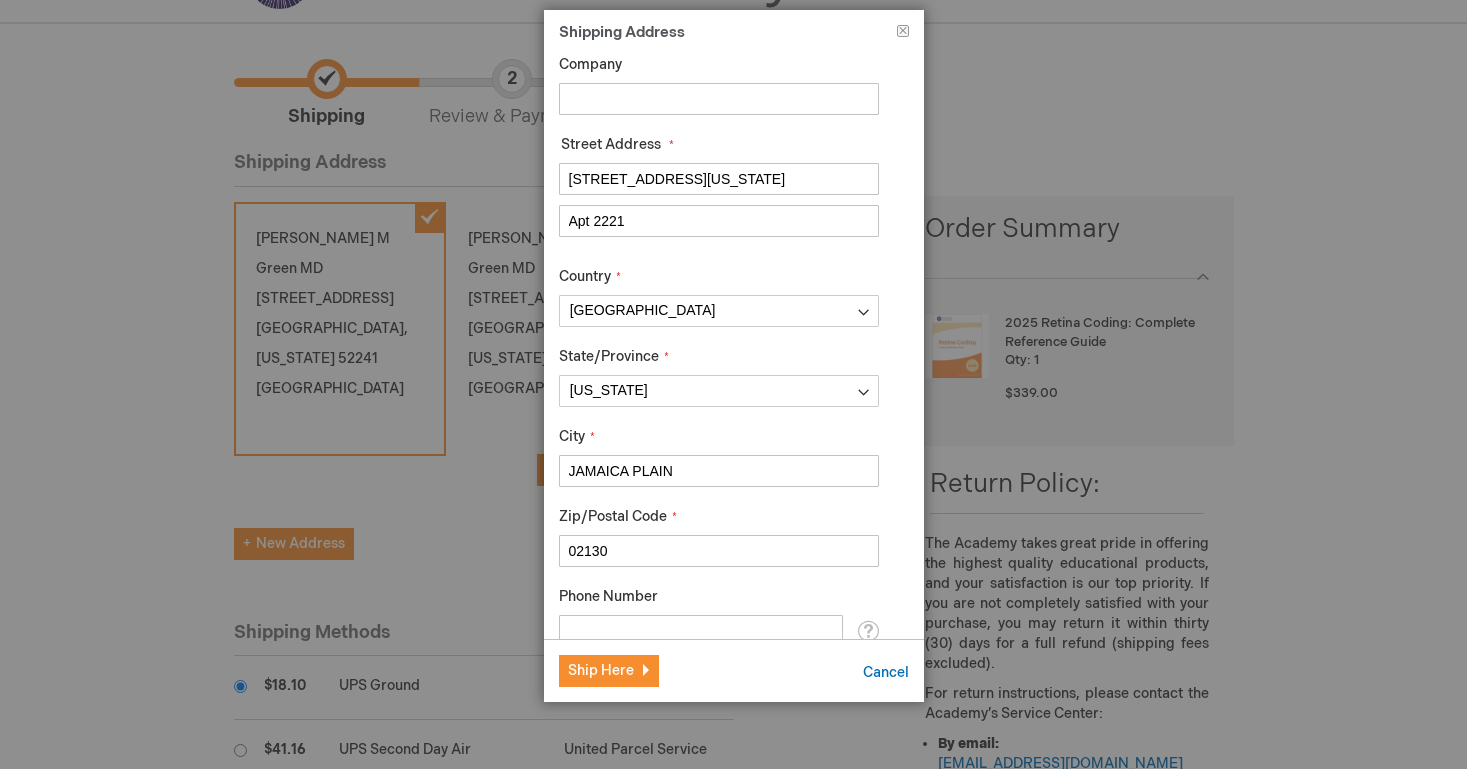 scroll, scrollTop: 245, scrollLeft: 0, axis: vertical 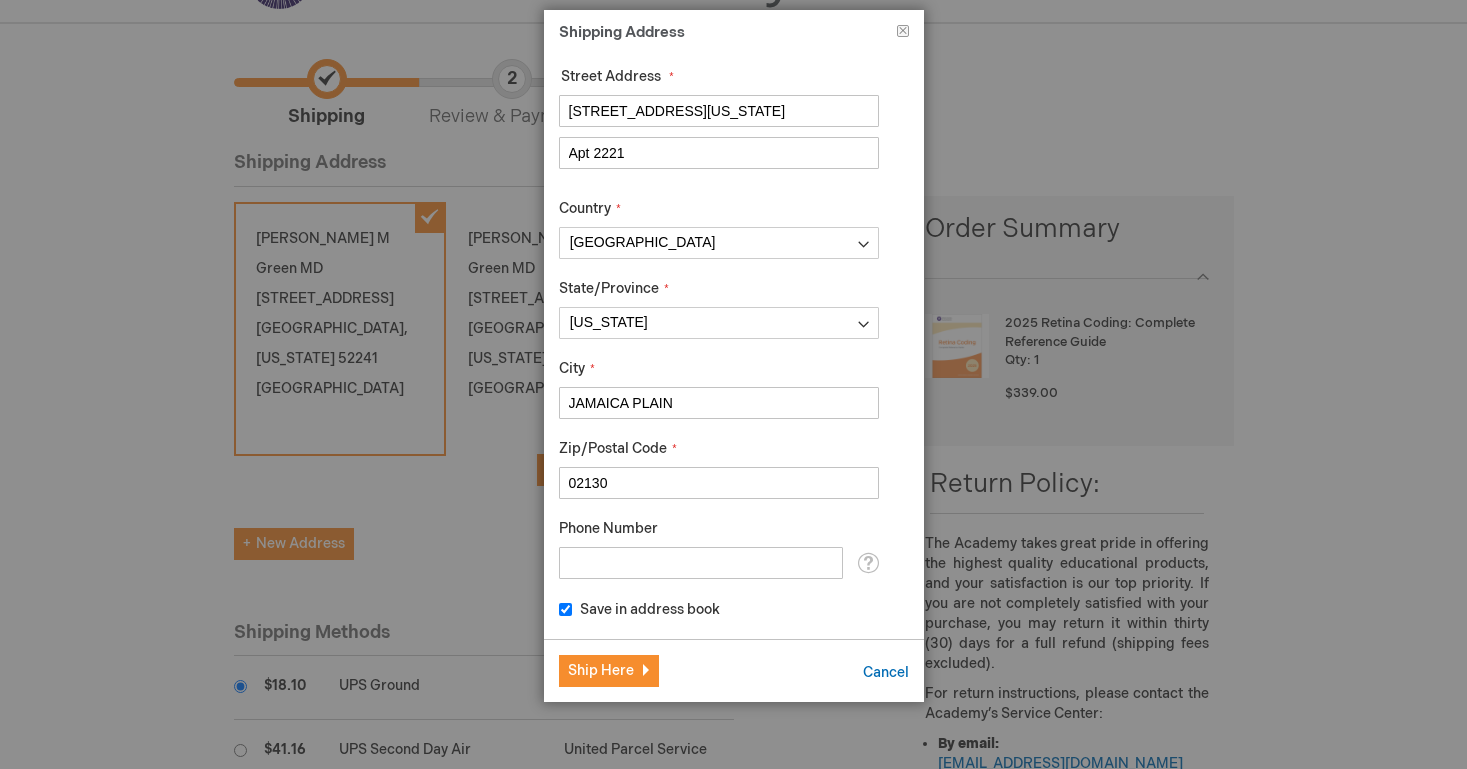 click on "Phone Number" at bounding box center [701, 563] 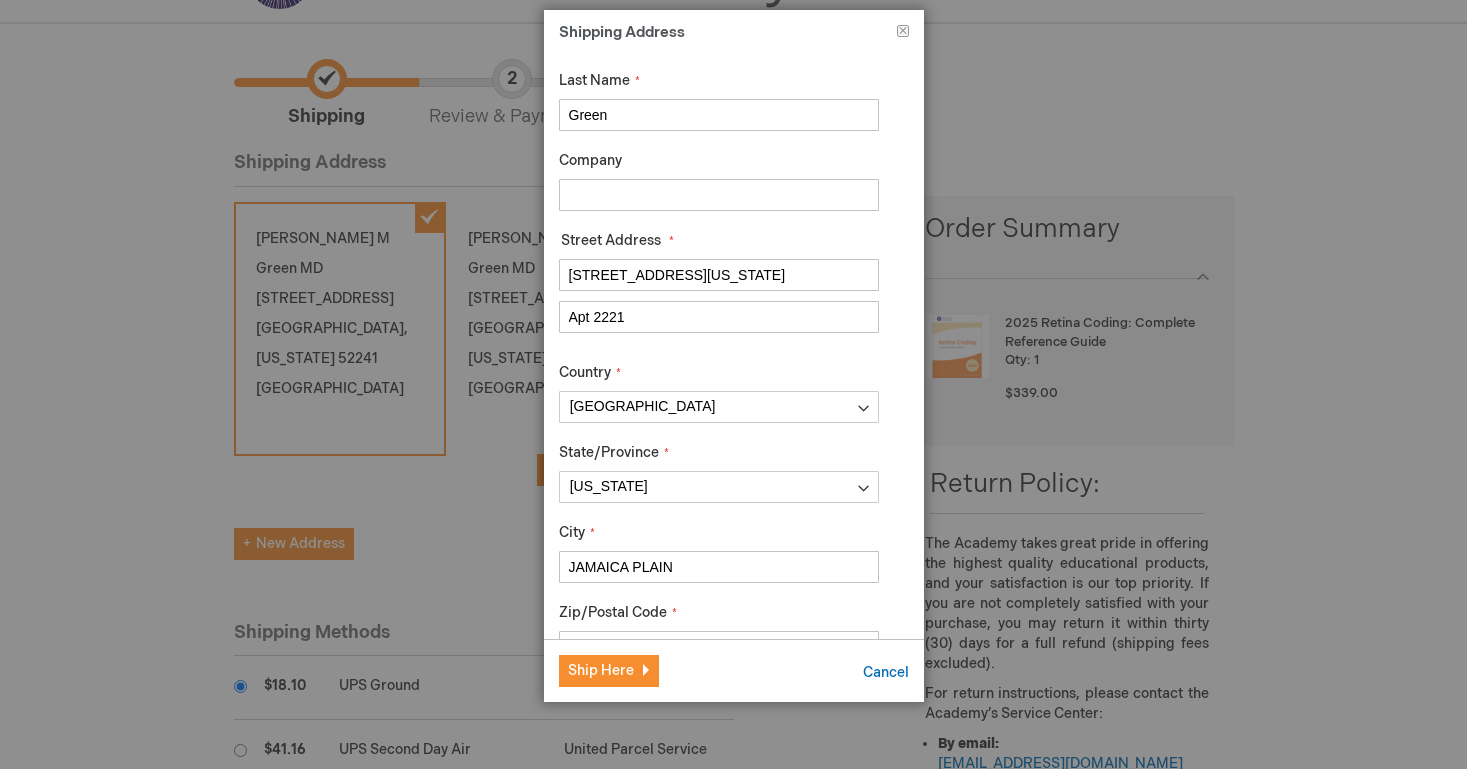scroll, scrollTop: 245, scrollLeft: 0, axis: vertical 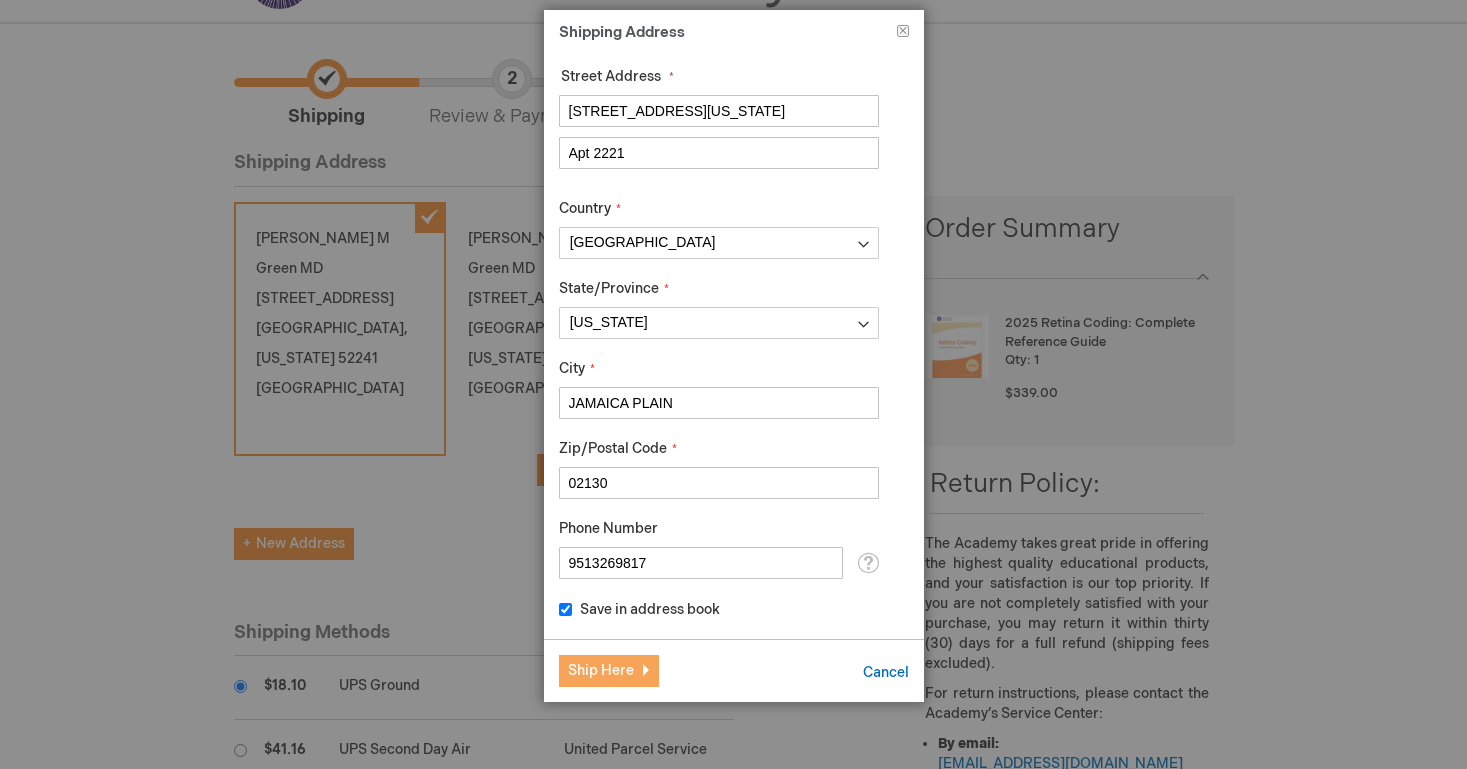 click on "Ship Here" at bounding box center (601, 670) 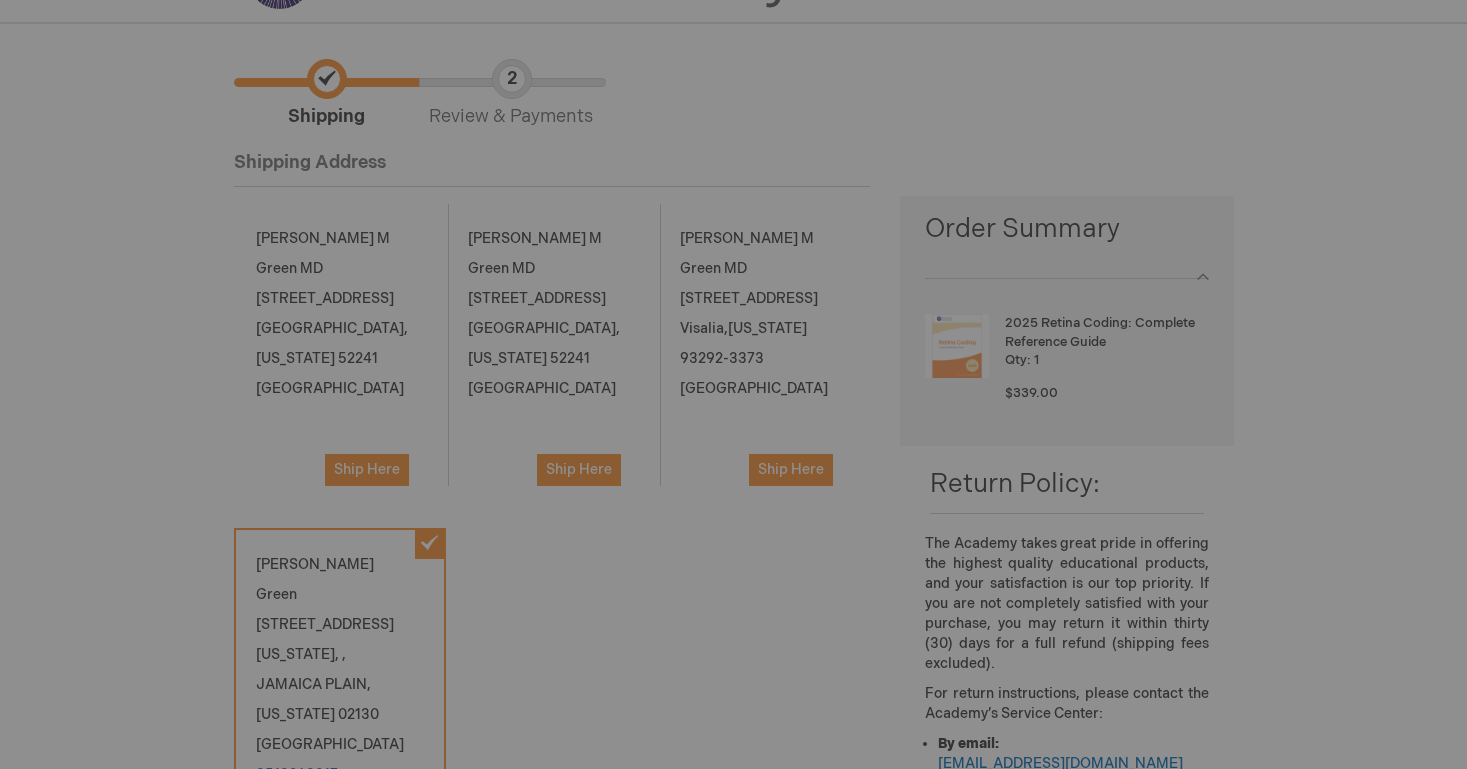 scroll, scrollTop: 0, scrollLeft: 0, axis: both 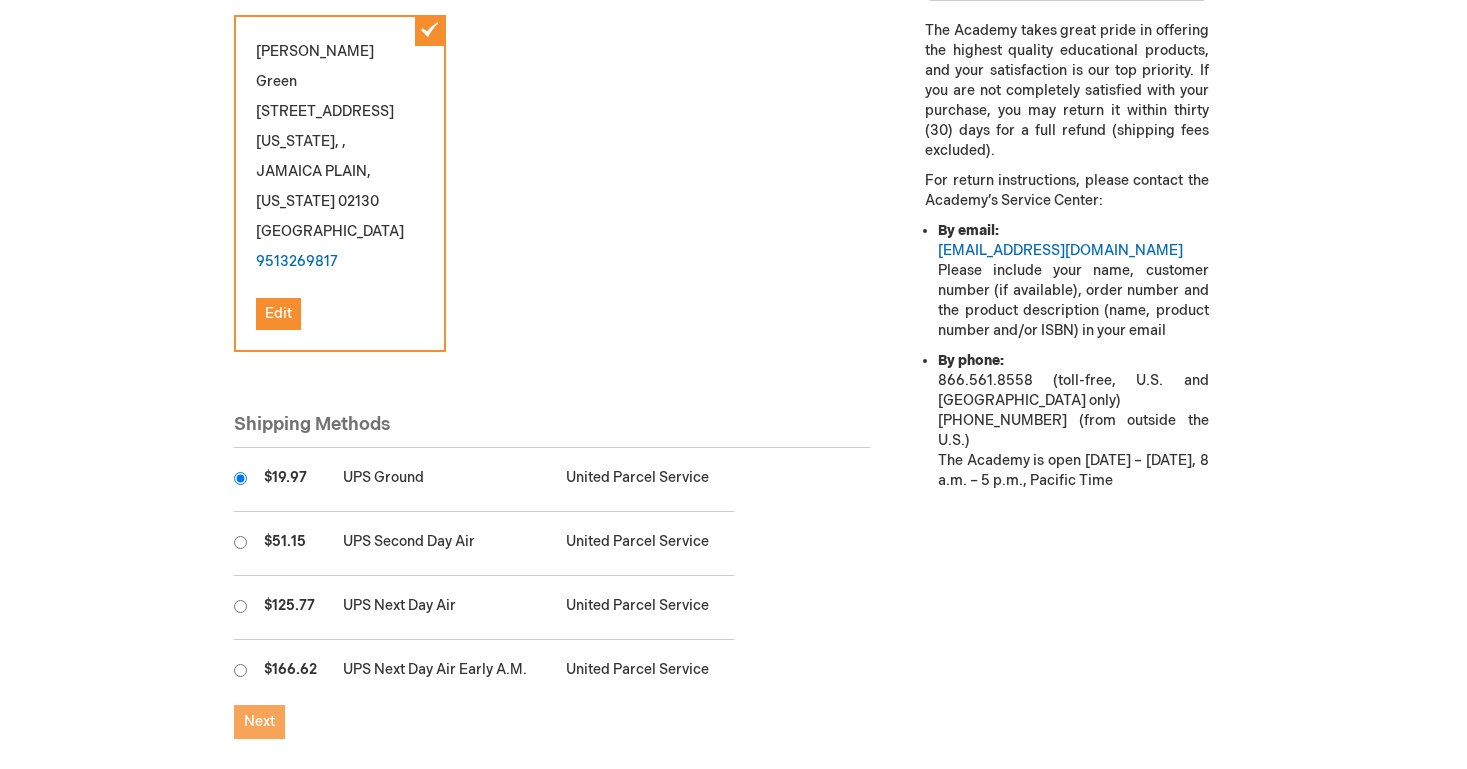 click on "Next" at bounding box center (259, 721) 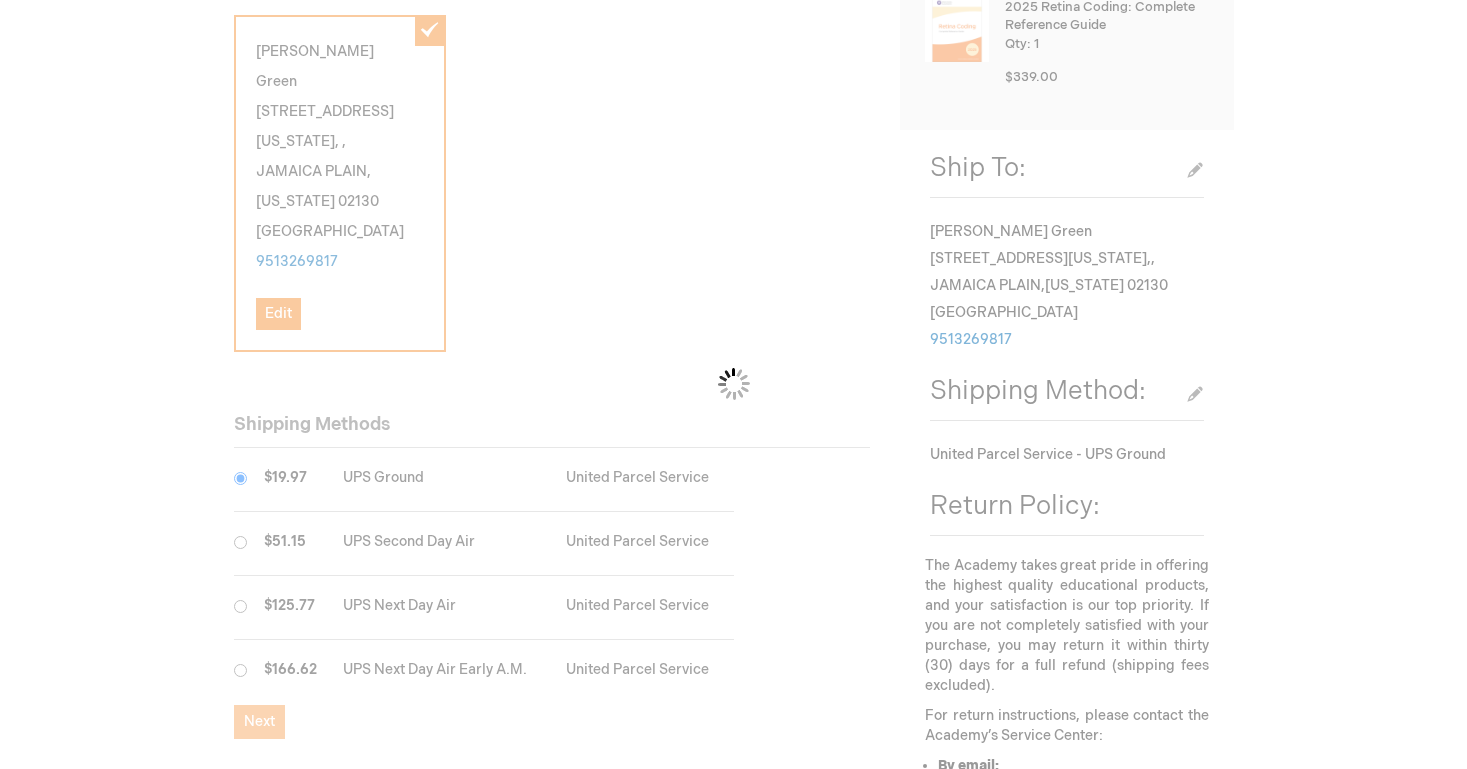scroll, scrollTop: 0, scrollLeft: 0, axis: both 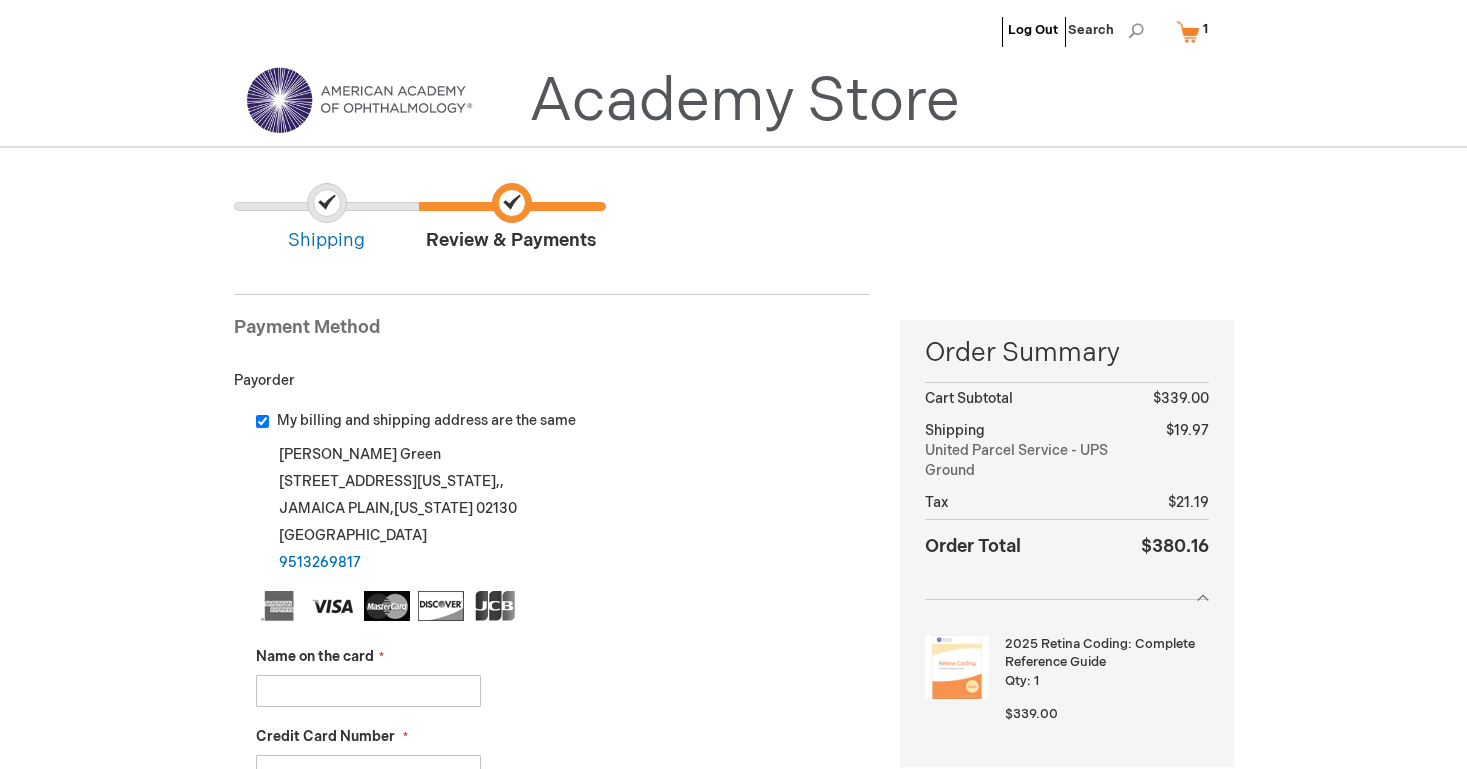 click on "Name on the card" at bounding box center [368, 691] 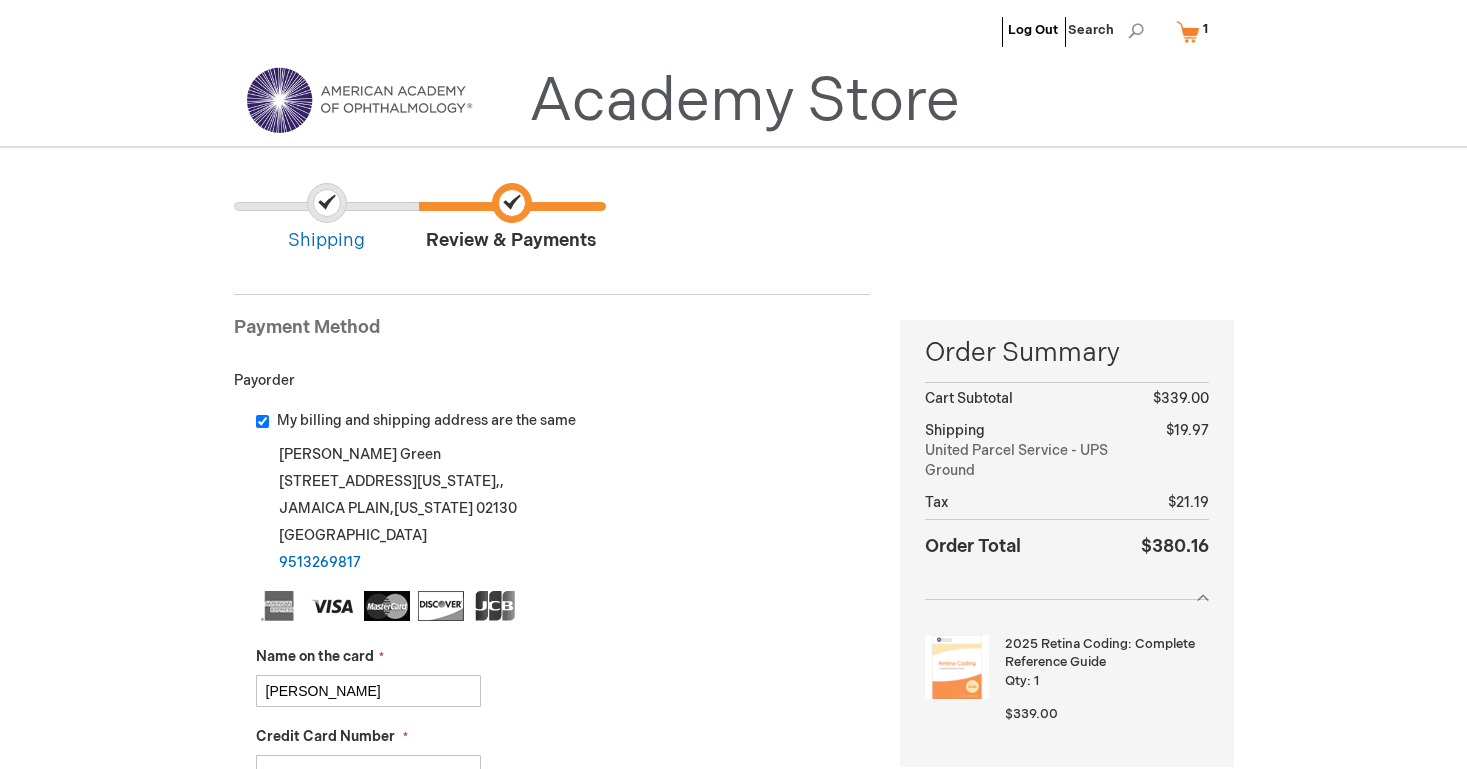 type on "4800113403420776" 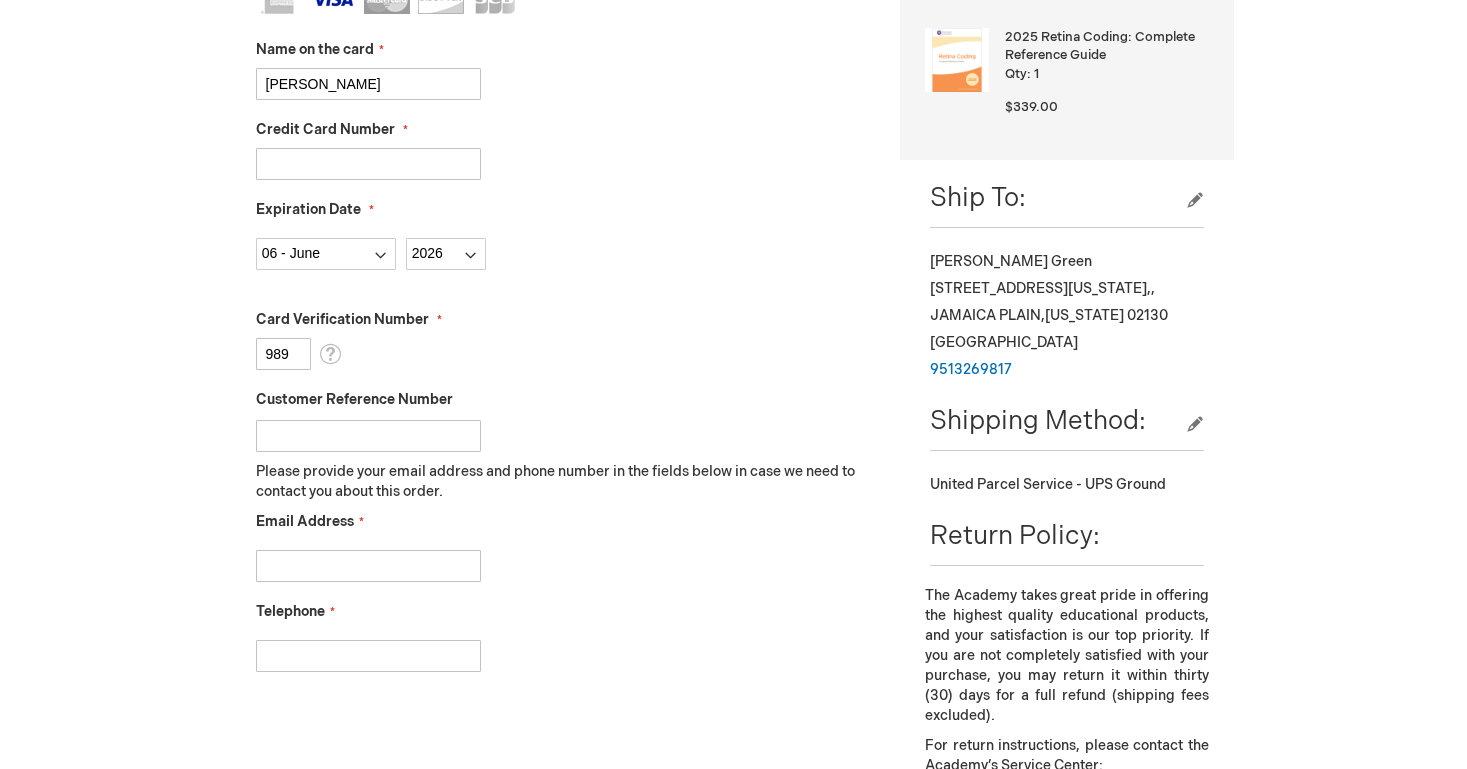 scroll, scrollTop: 661, scrollLeft: 0, axis: vertical 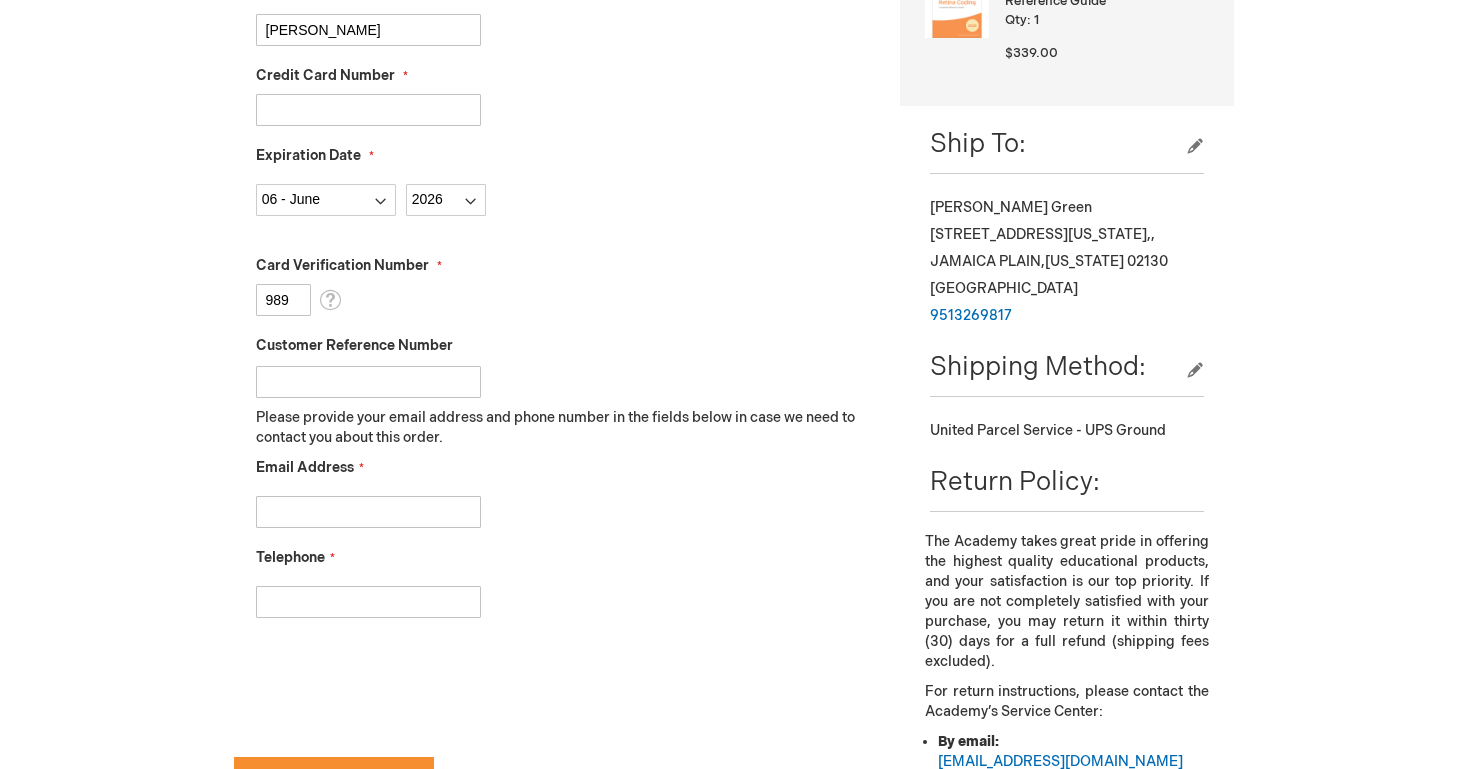click on "Email Address" at bounding box center (368, 512) 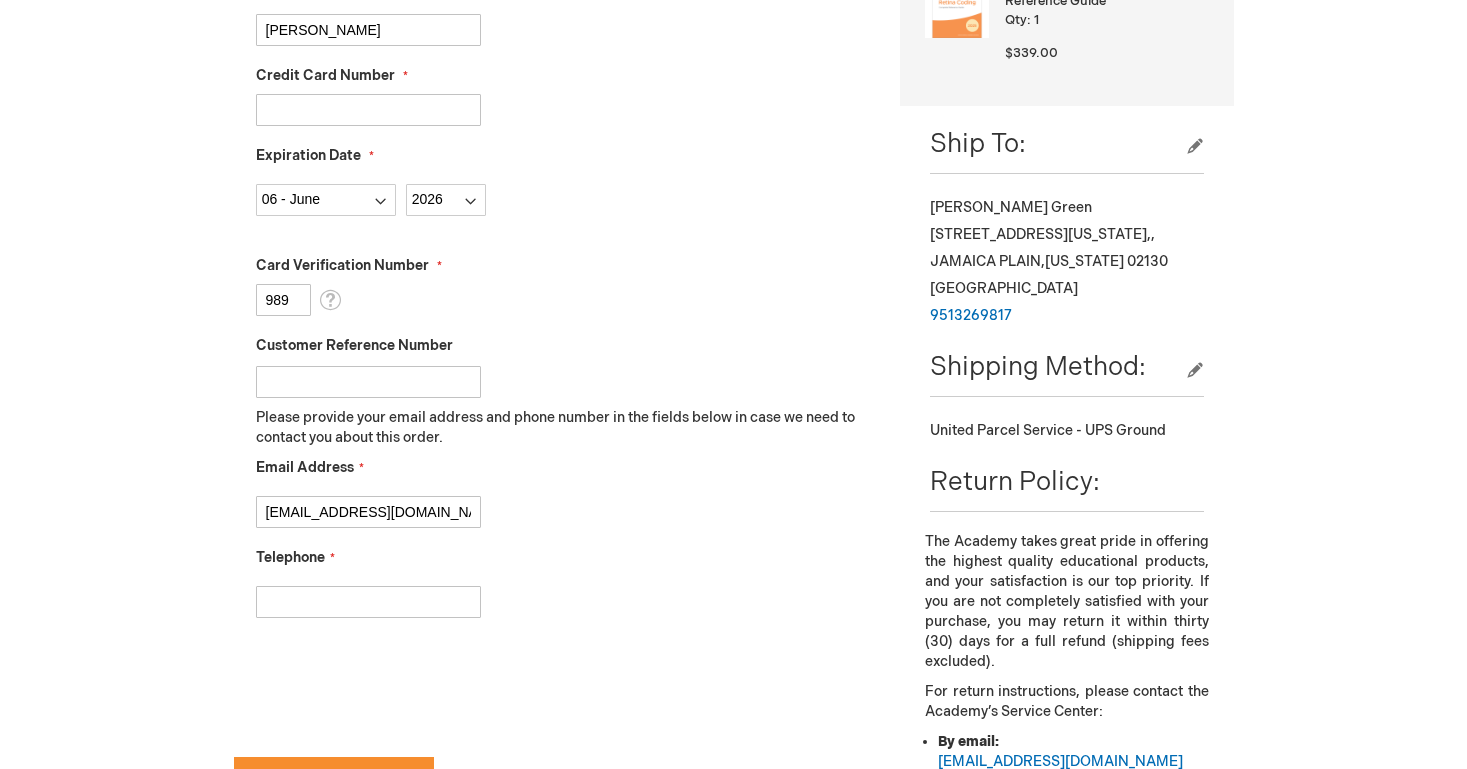 type on "9513269817" 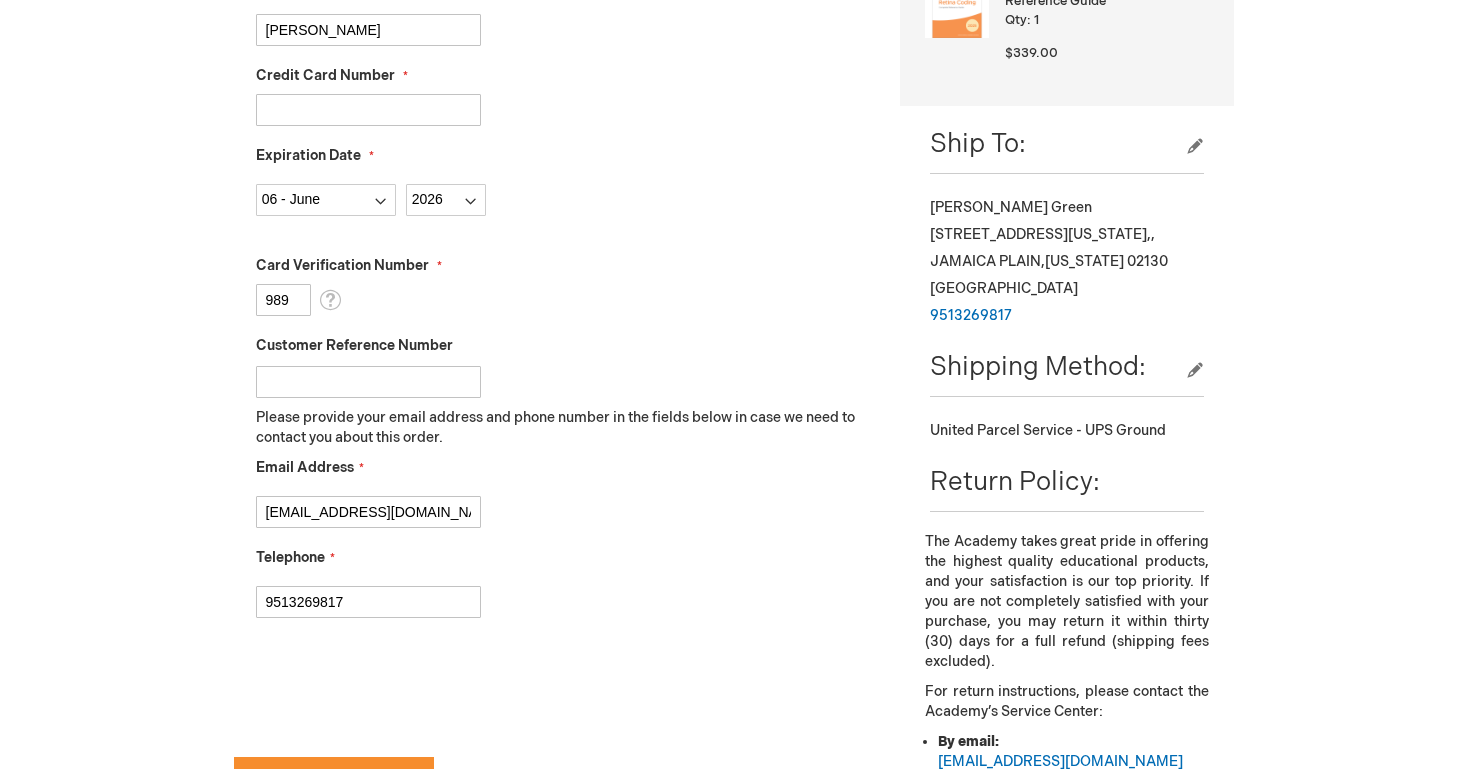 checkbox on "true" 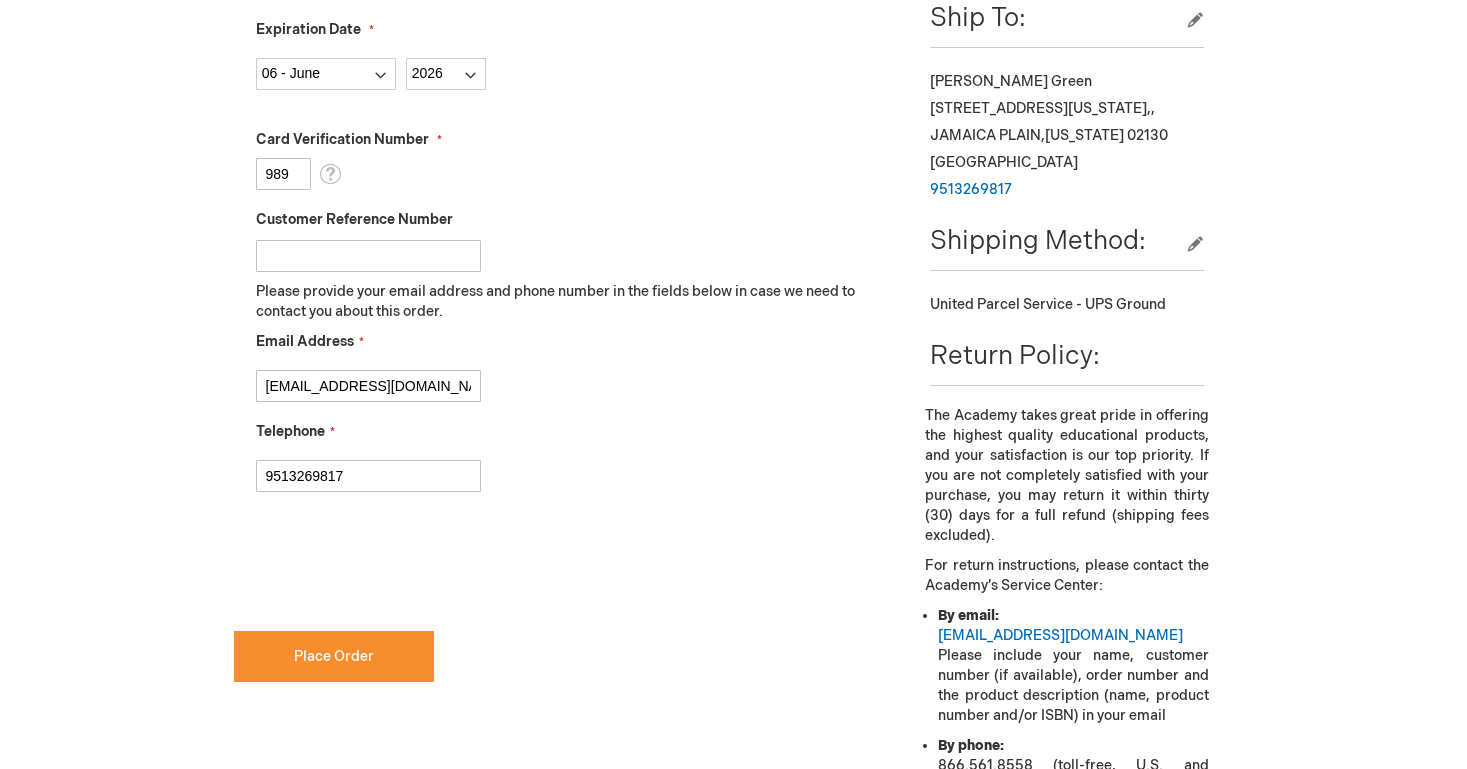 scroll, scrollTop: 793, scrollLeft: 0, axis: vertical 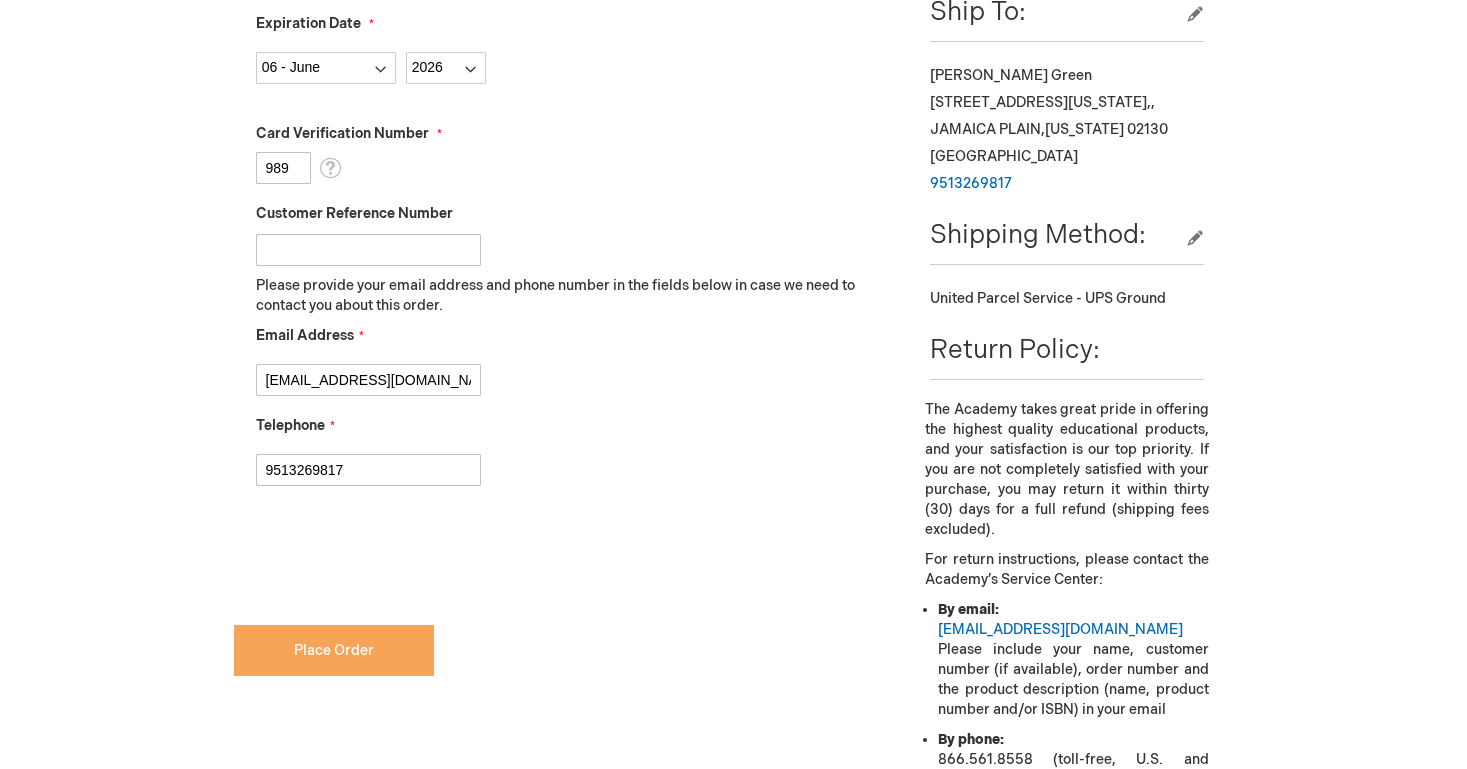 click on "Place Order" at bounding box center [334, 650] 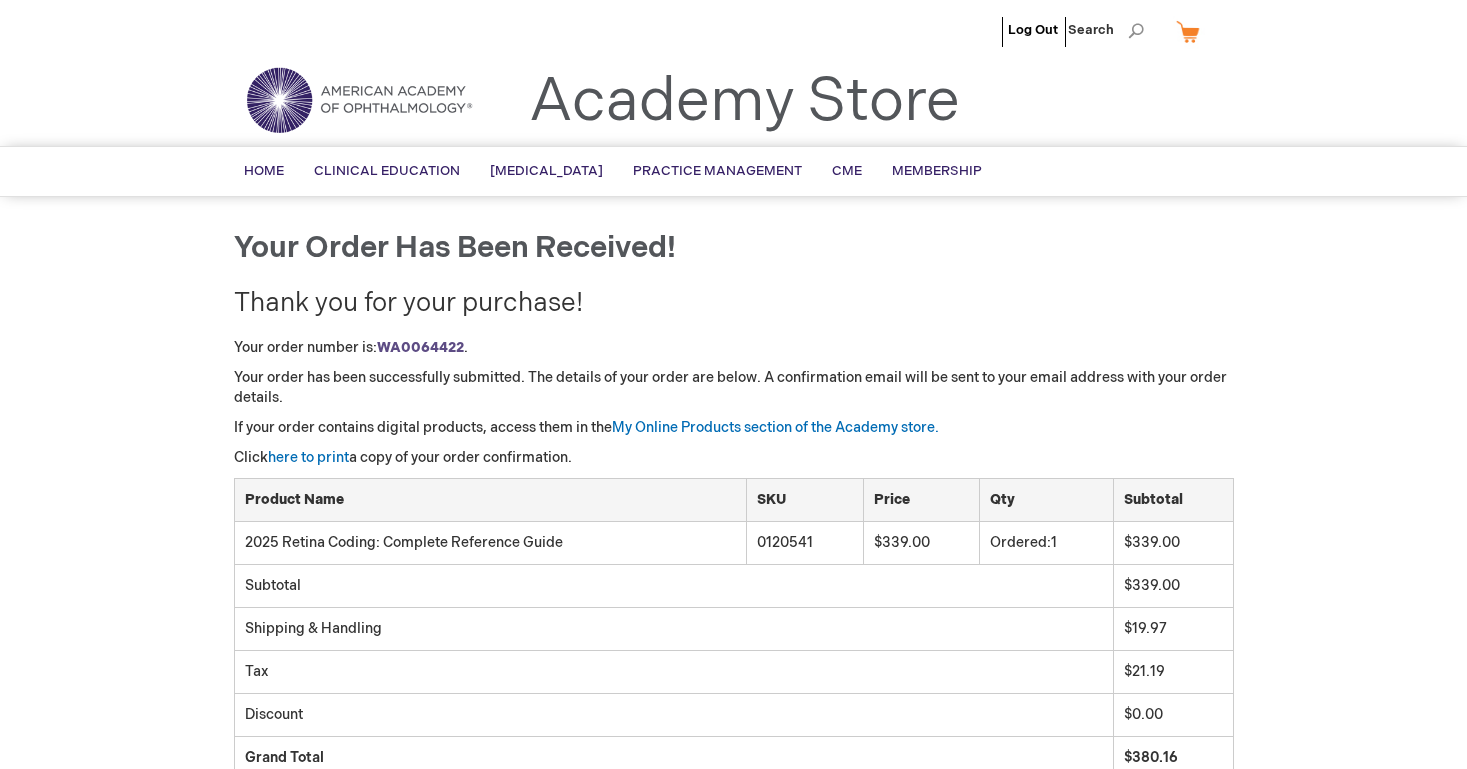 scroll, scrollTop: 0, scrollLeft: 0, axis: both 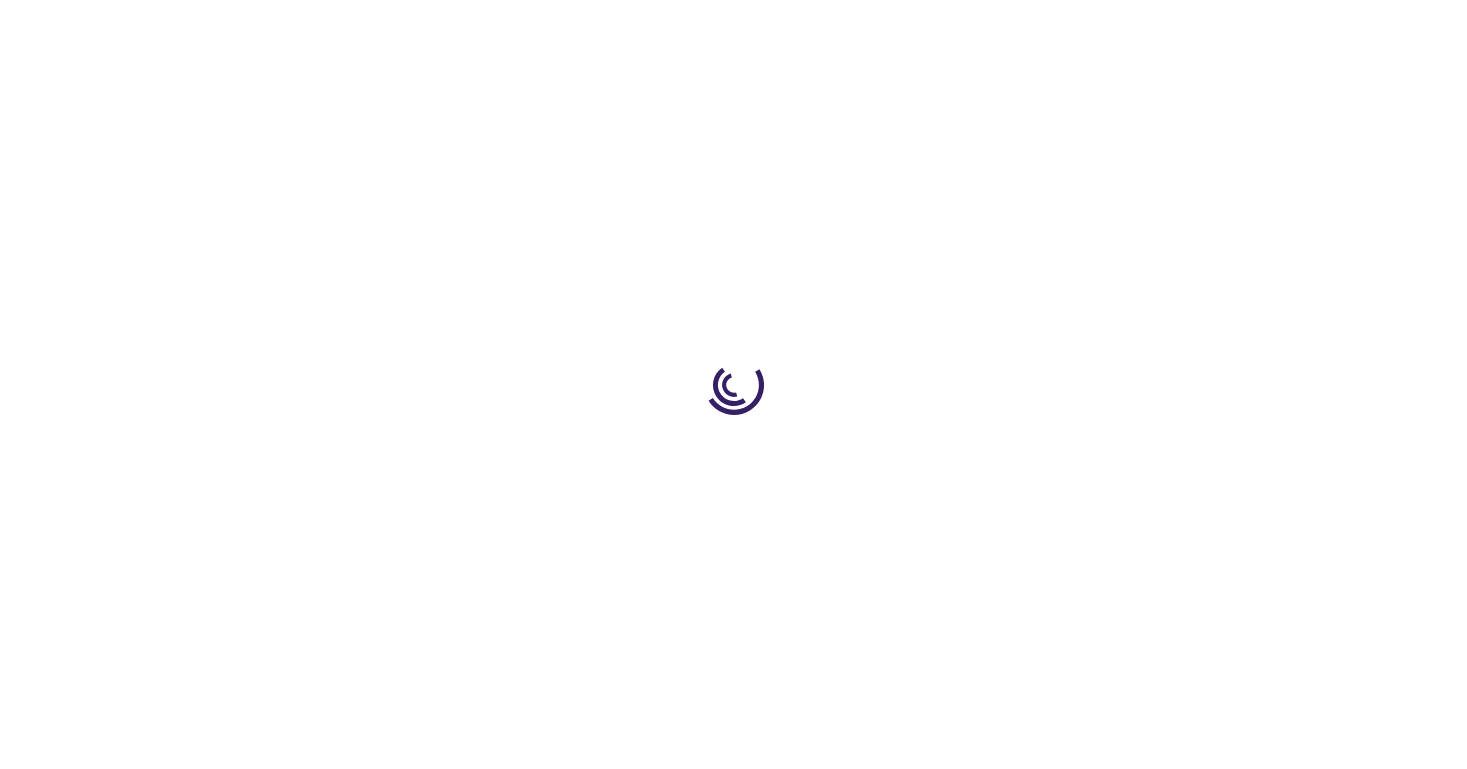 type on "0" 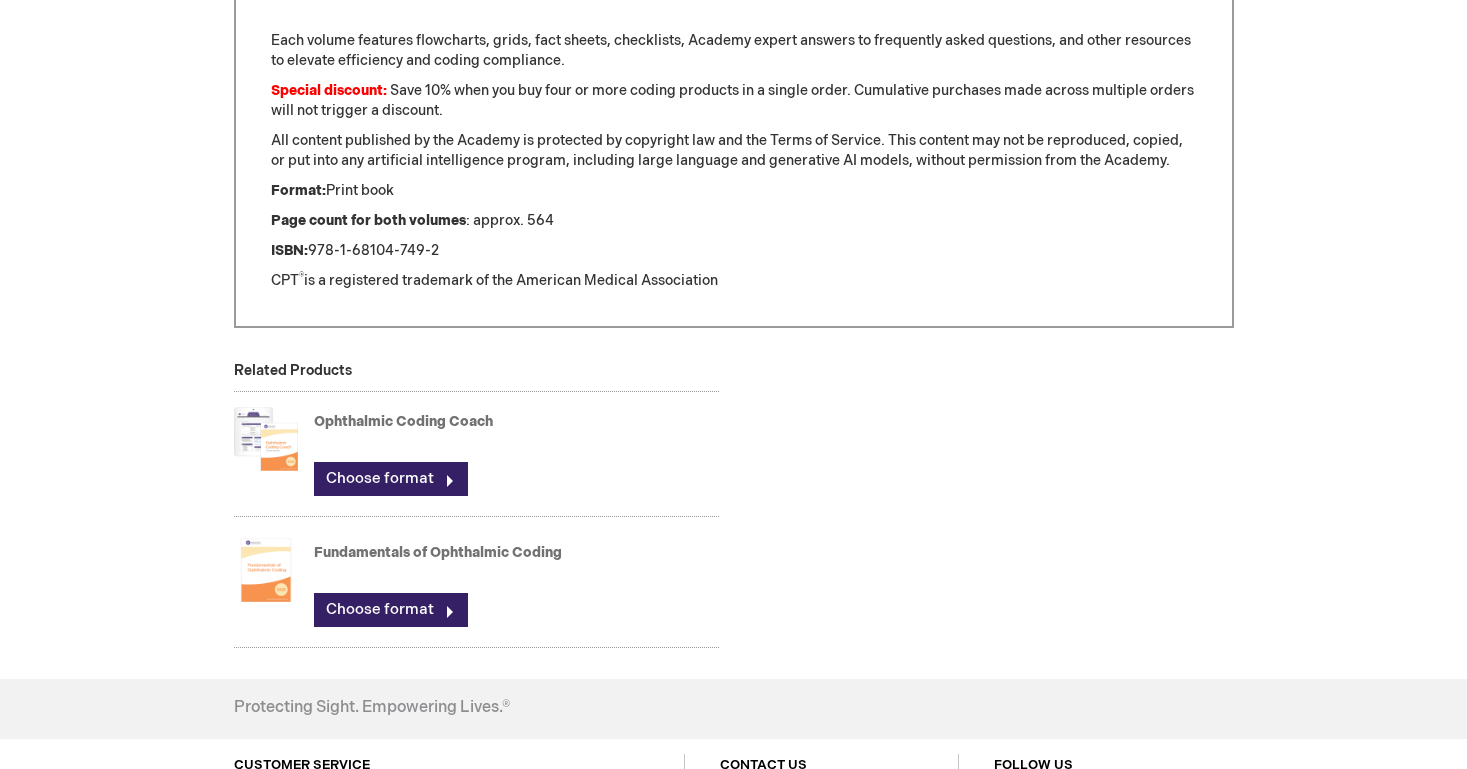 scroll, scrollTop: 1470, scrollLeft: 0, axis: vertical 